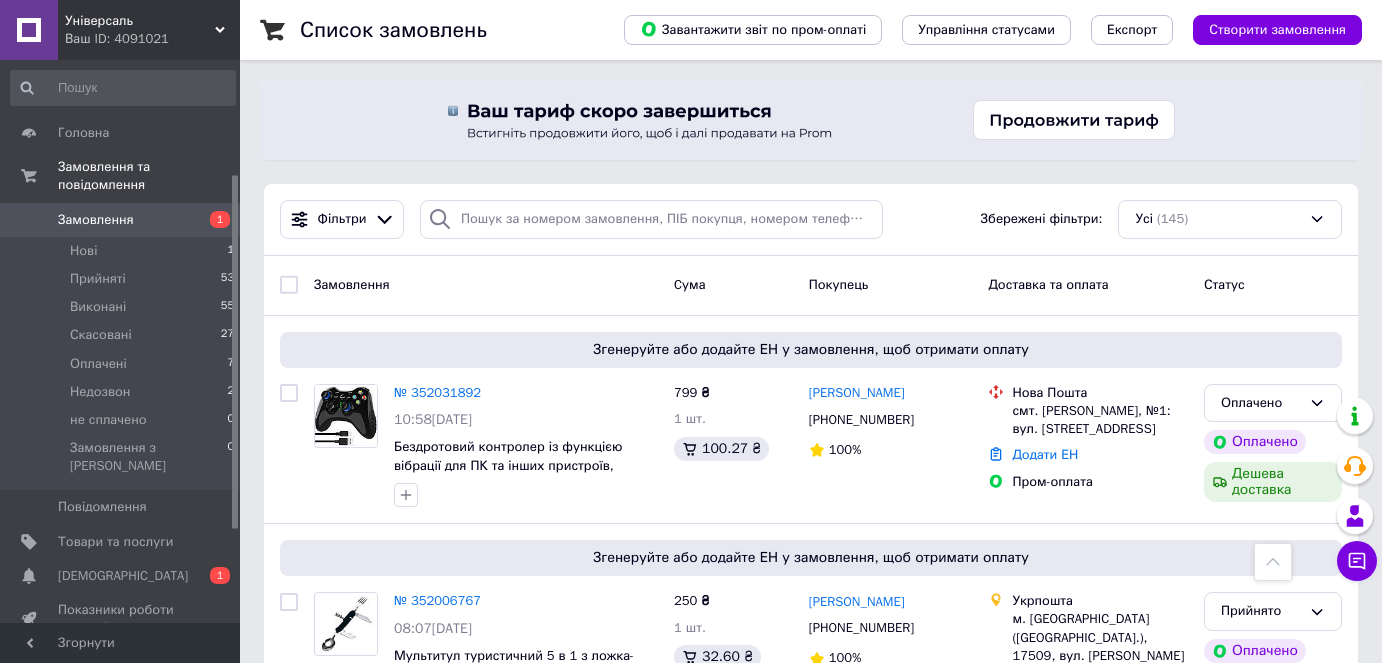 scroll, scrollTop: 991, scrollLeft: 0, axis: vertical 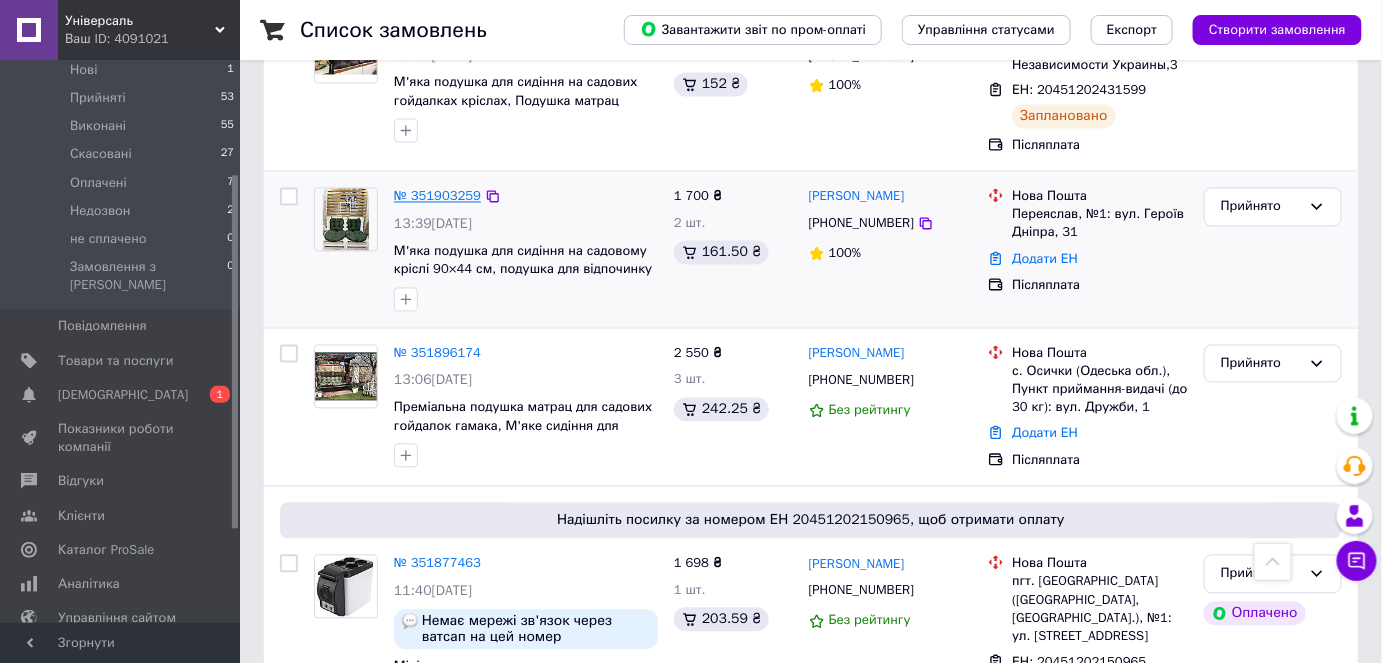 click on "№ 351903259" at bounding box center [437, 196] 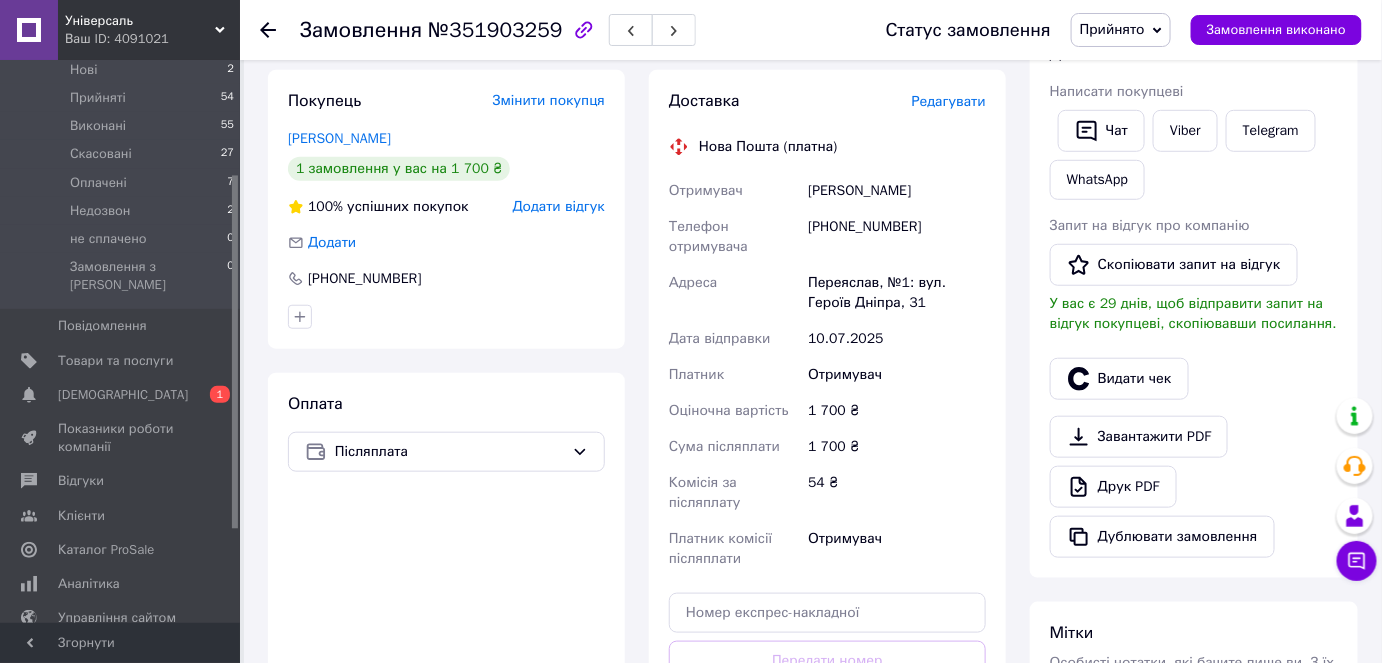 scroll, scrollTop: 229, scrollLeft: 0, axis: vertical 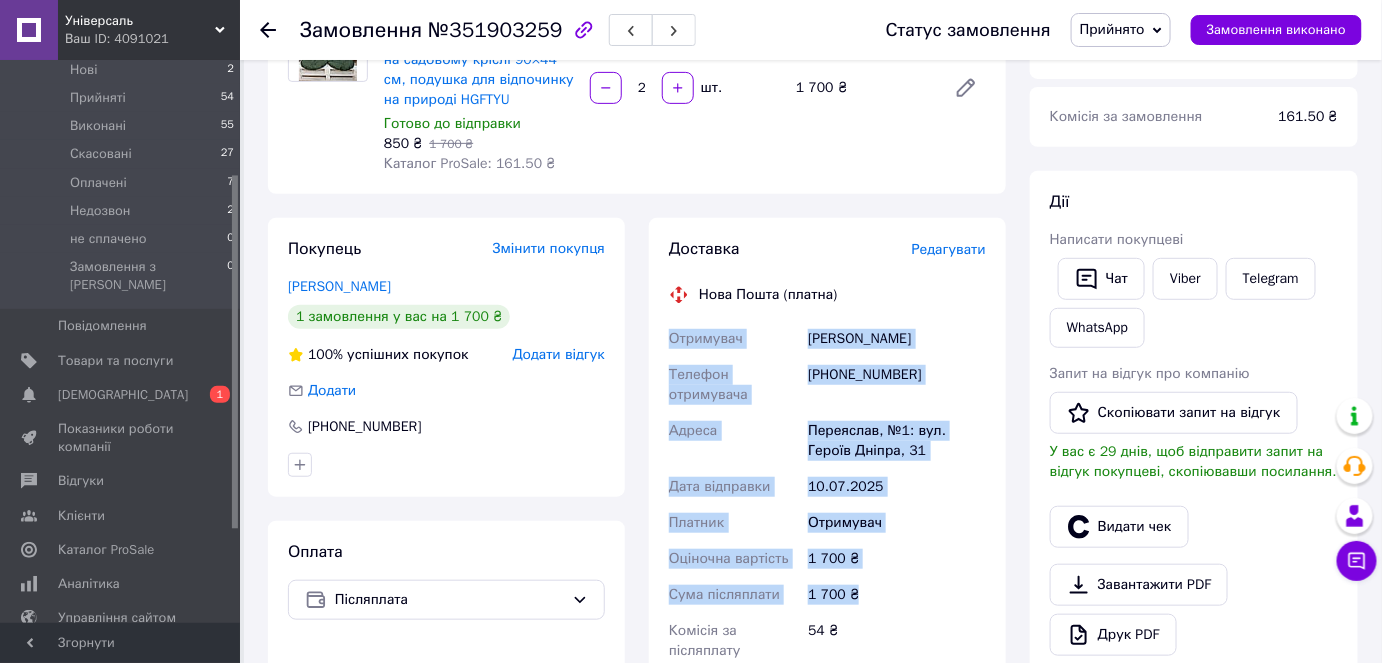 drag, startPoint x: 668, startPoint y: 339, endPoint x: 856, endPoint y: 595, distance: 317.61612 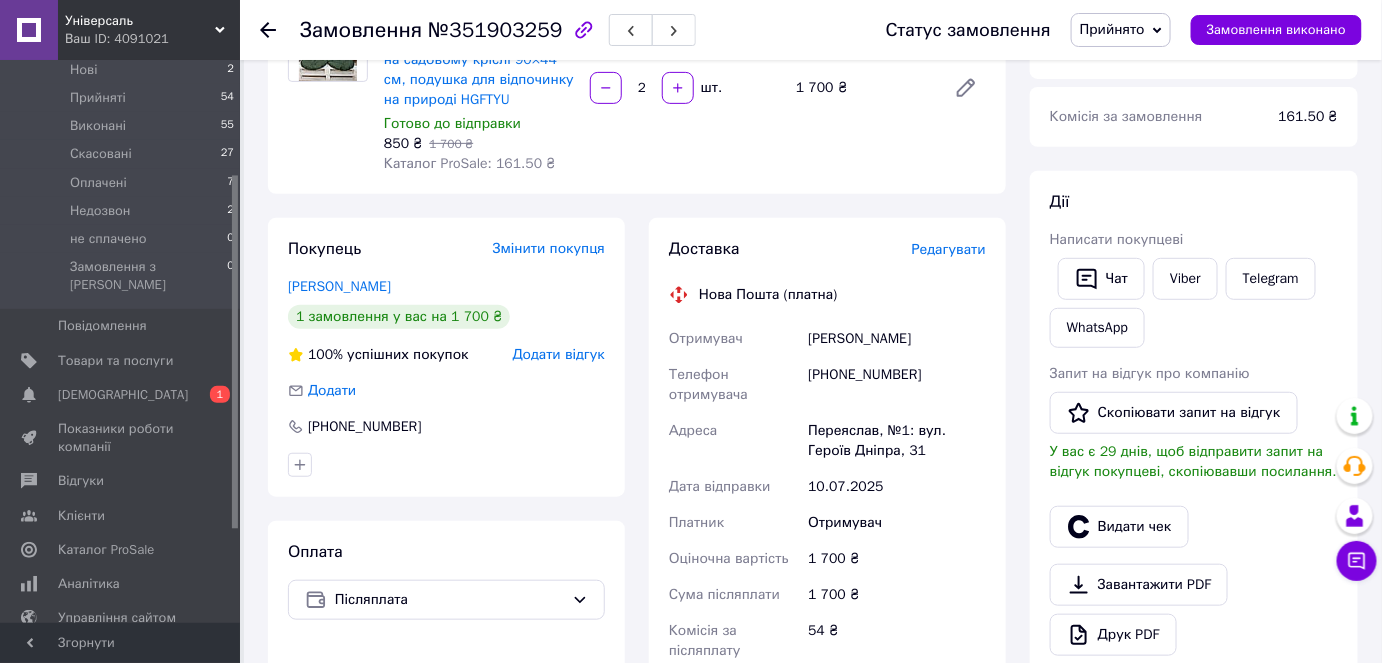 click on "54 ₴" at bounding box center [897, 641] 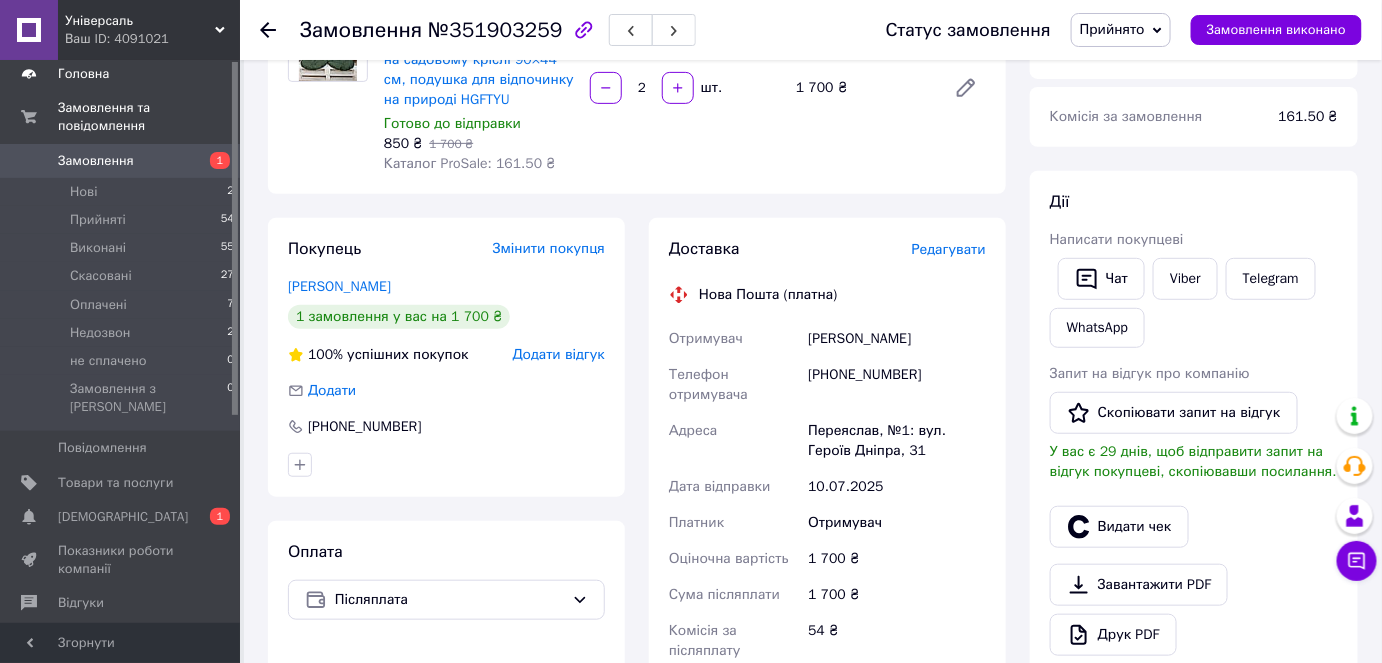 scroll, scrollTop: 0, scrollLeft: 0, axis: both 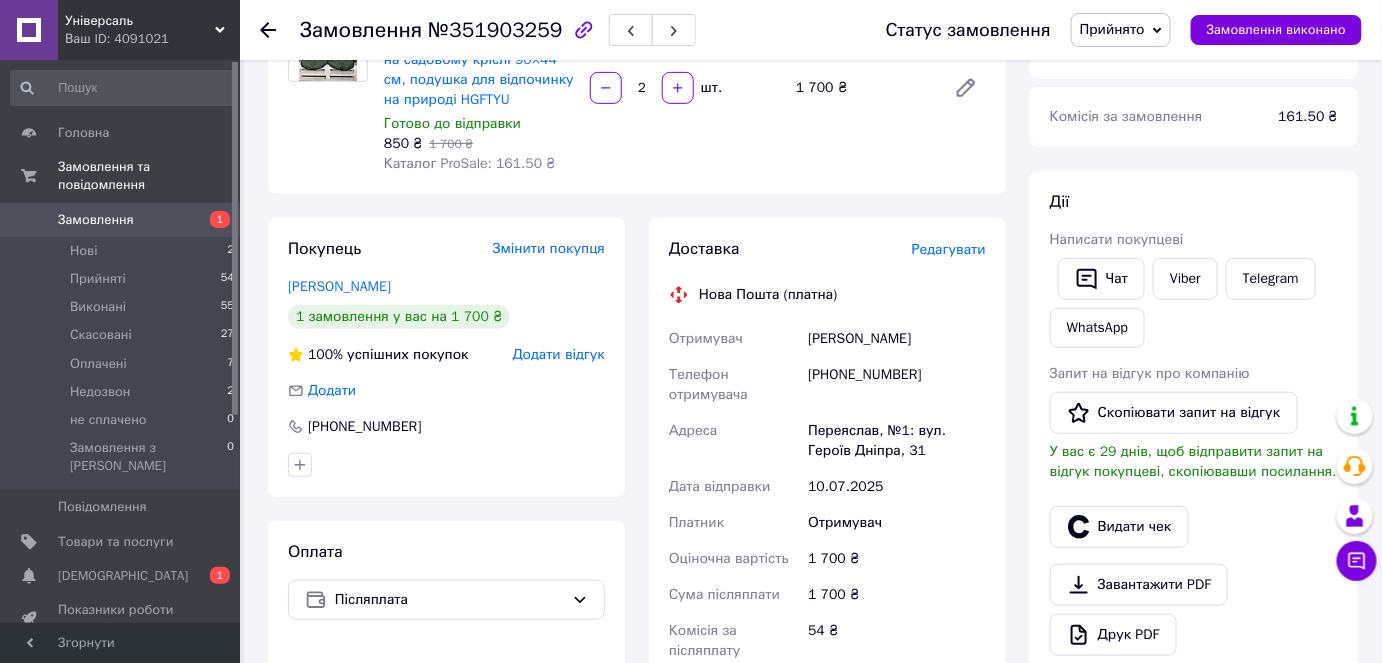 click on "Замовлення" at bounding box center [96, 220] 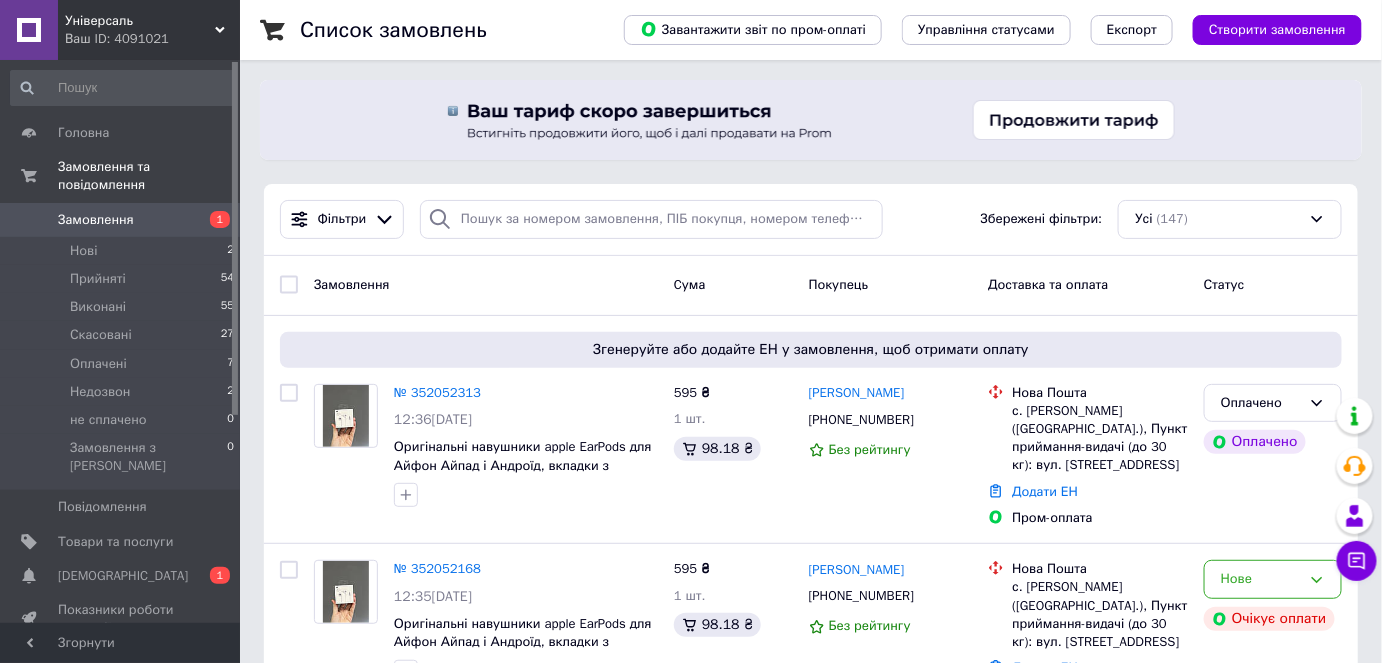 click on "Замовлення" at bounding box center (96, 220) 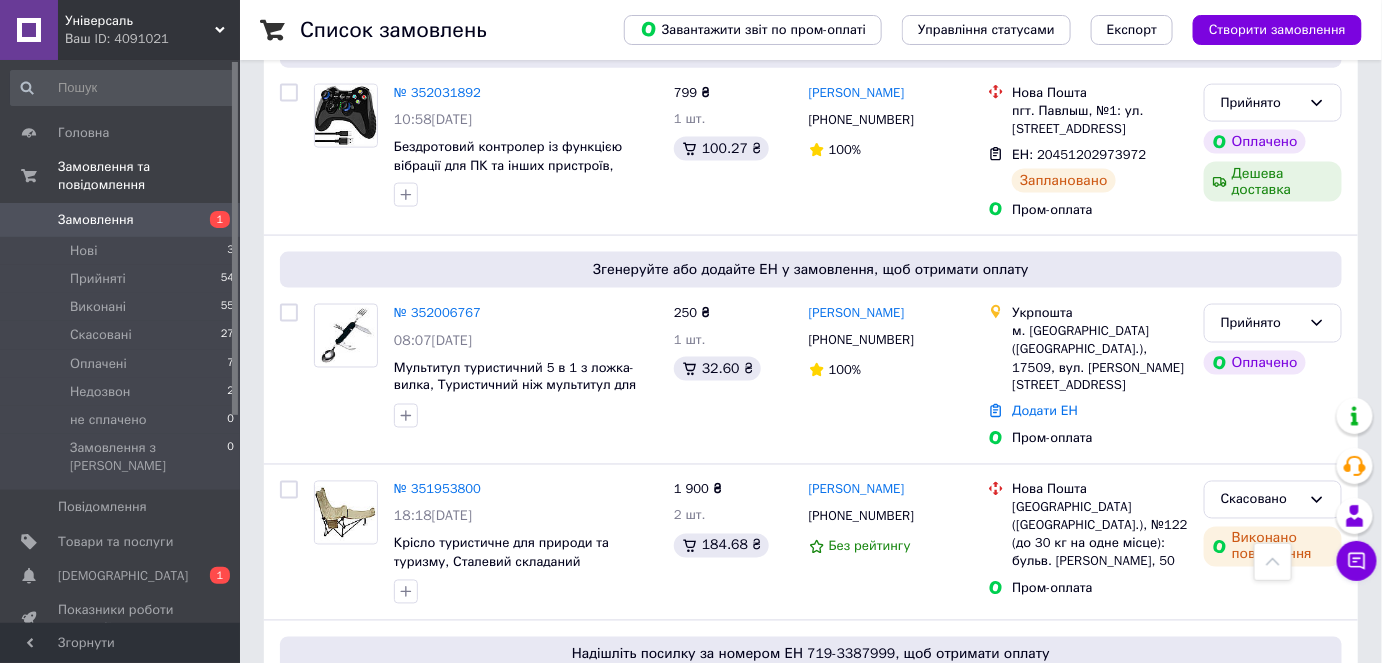 scroll, scrollTop: 909, scrollLeft: 0, axis: vertical 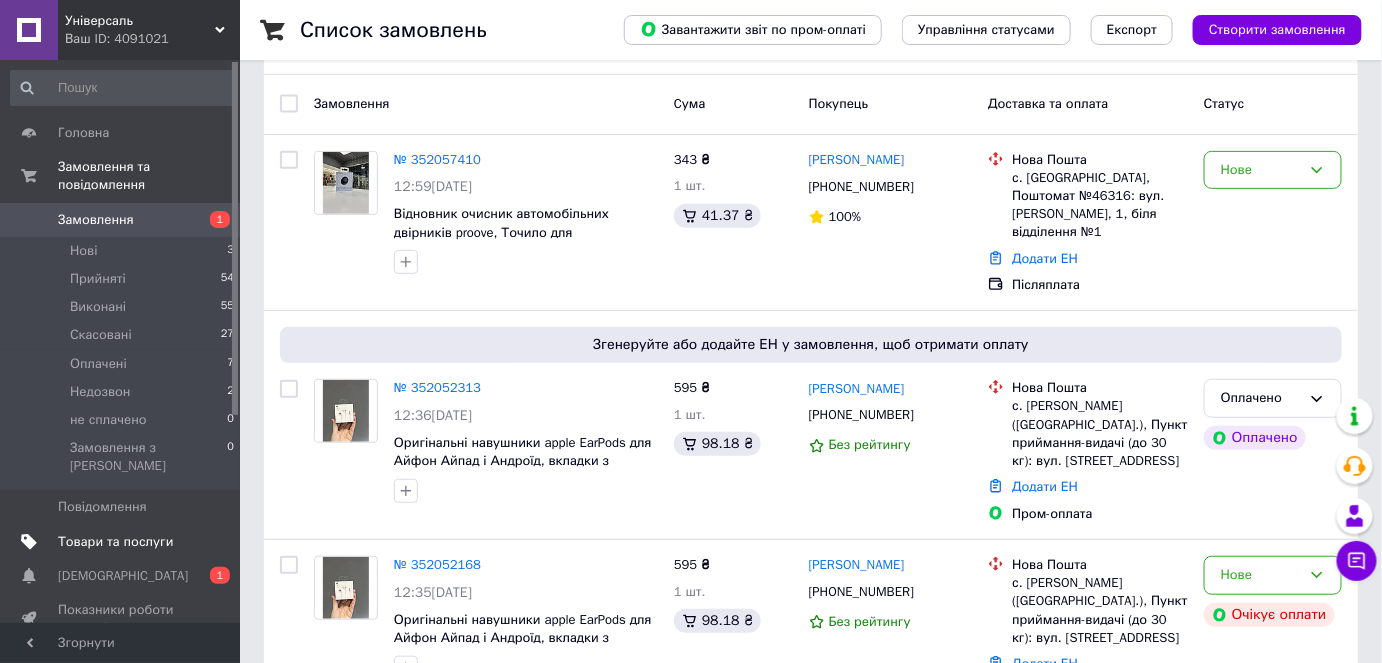 click on "Товари та послуги" at bounding box center (115, 542) 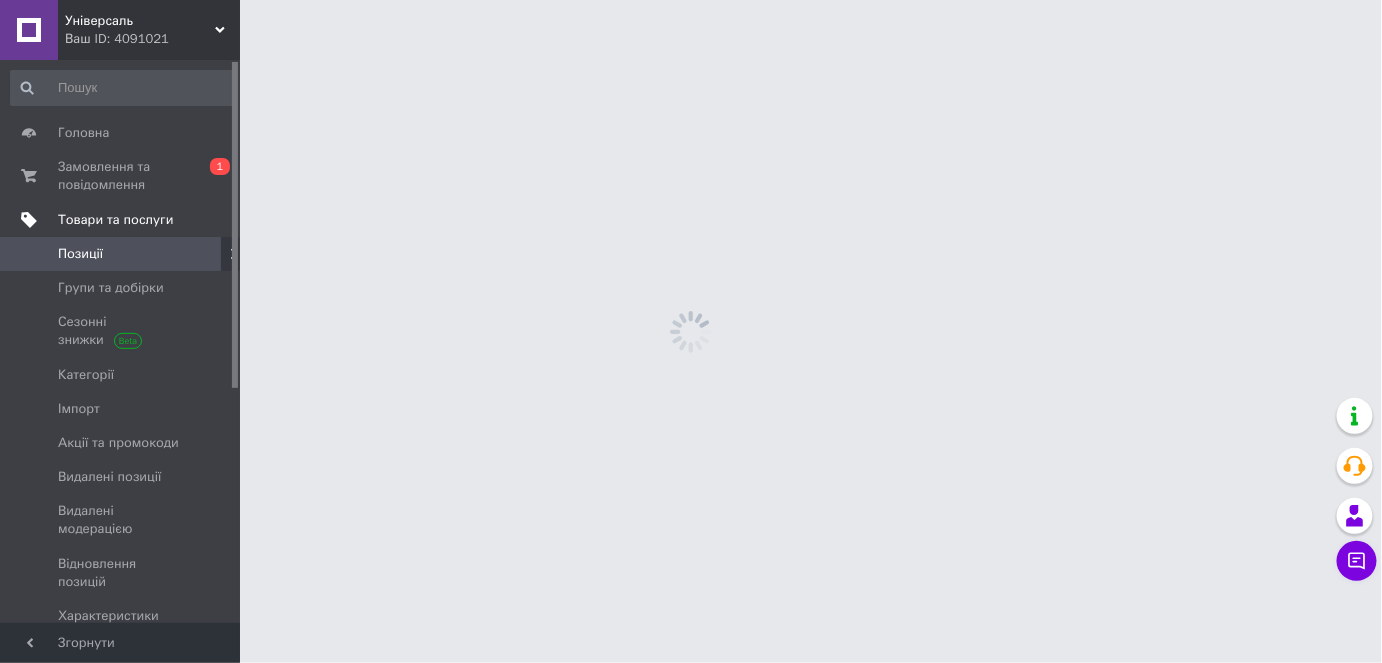 scroll, scrollTop: 0, scrollLeft: 0, axis: both 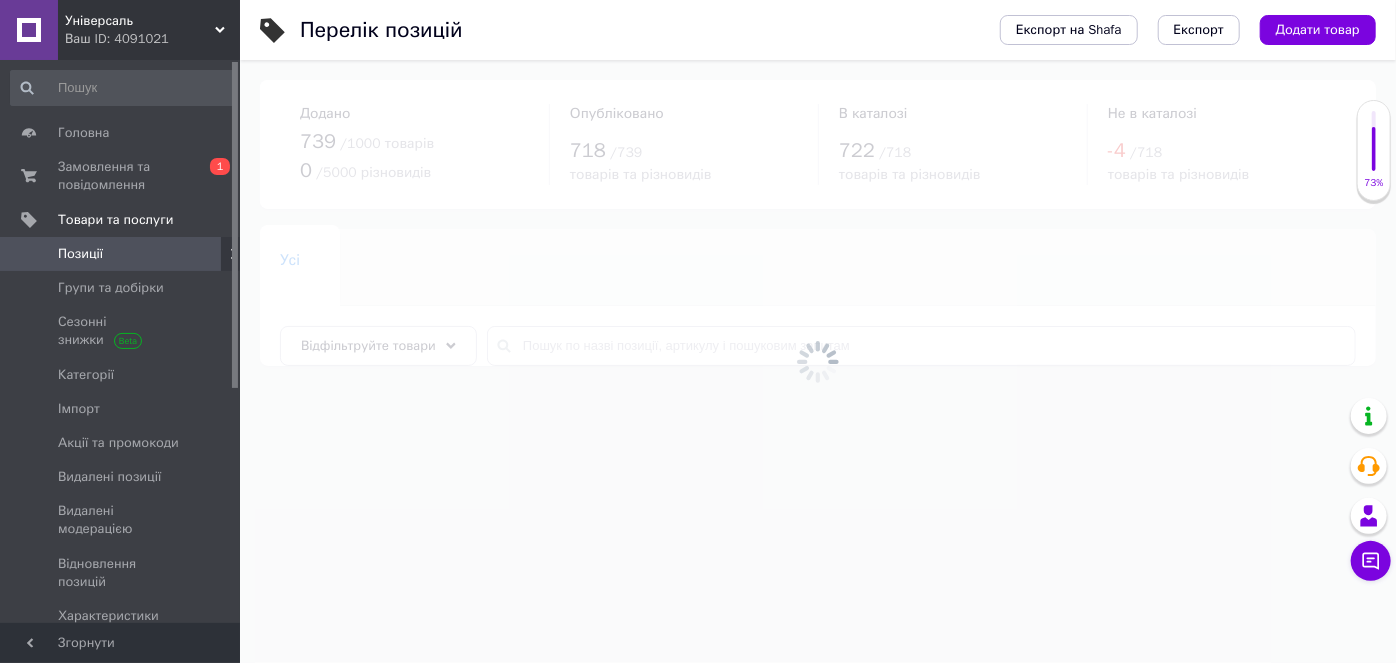 click at bounding box center [818, 361] 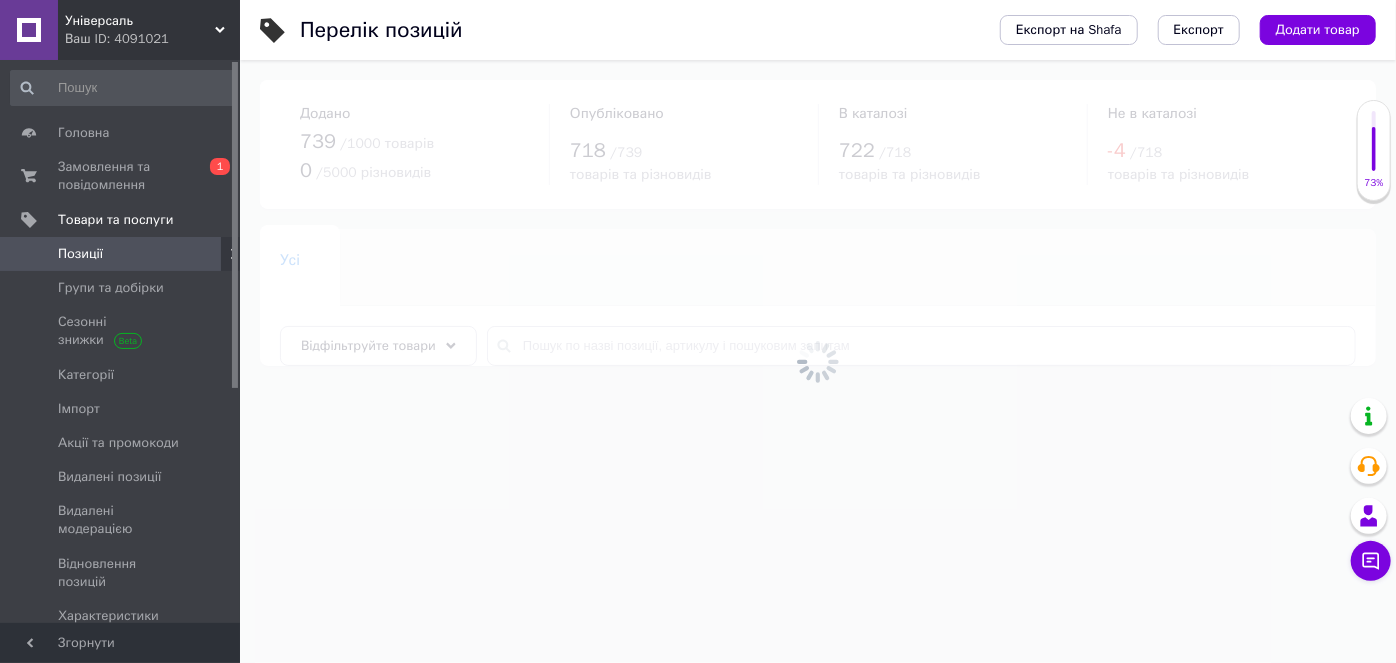 click at bounding box center [818, 361] 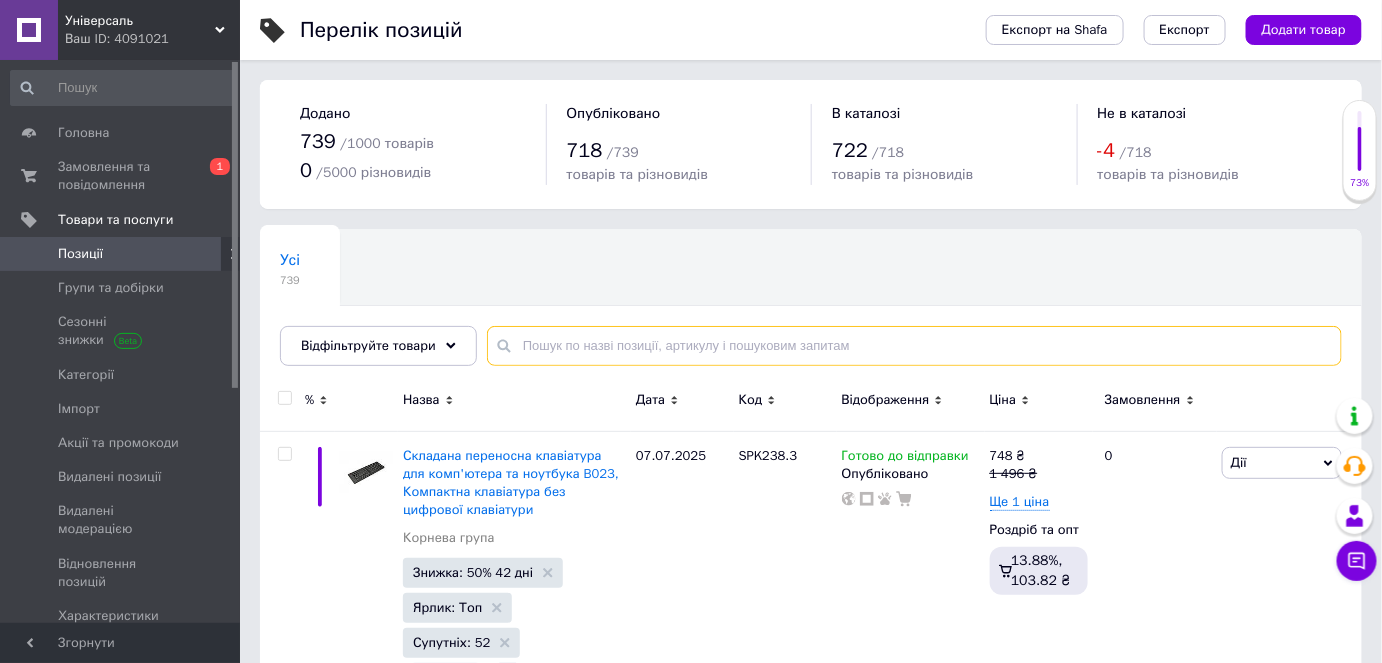 click at bounding box center (914, 346) 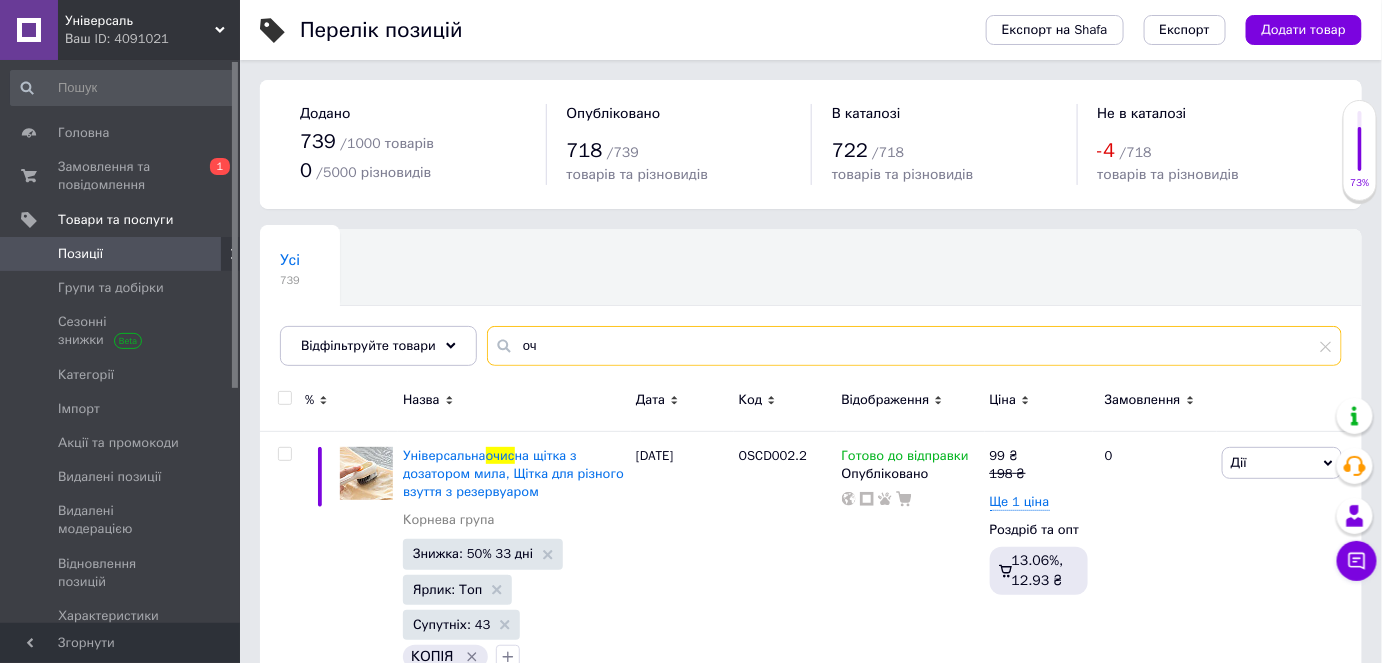 type on "о" 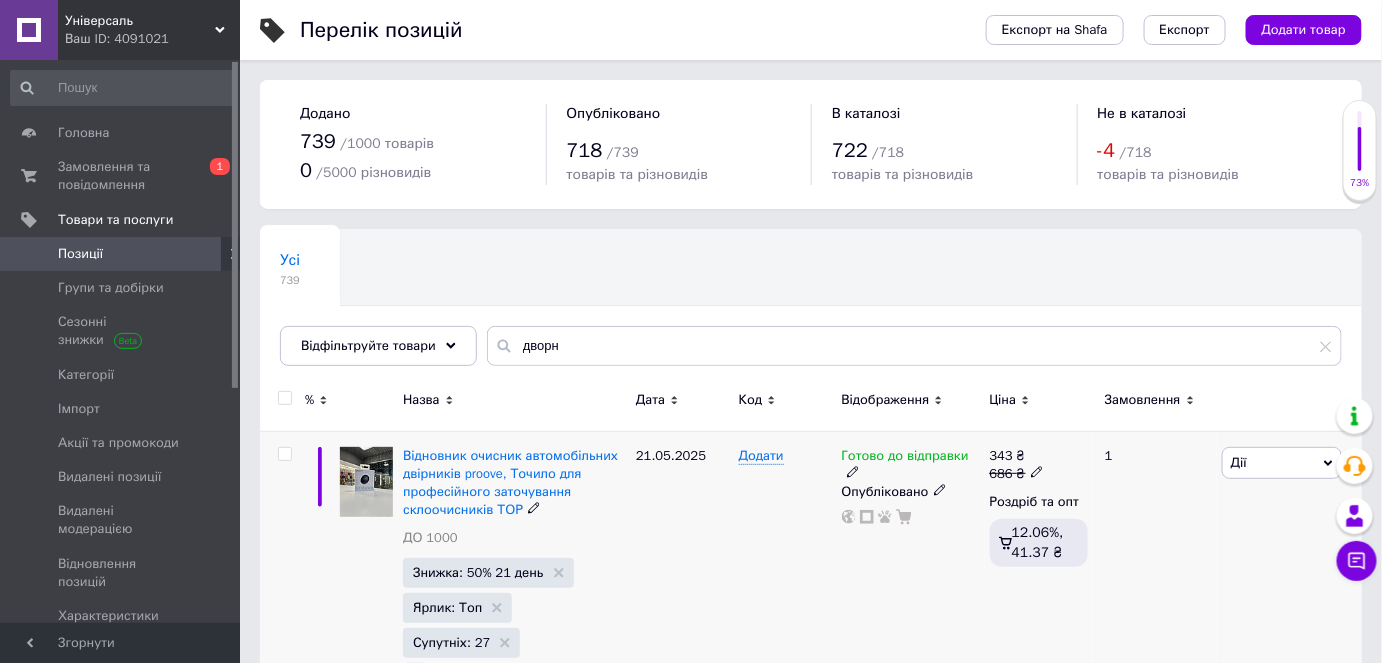 click 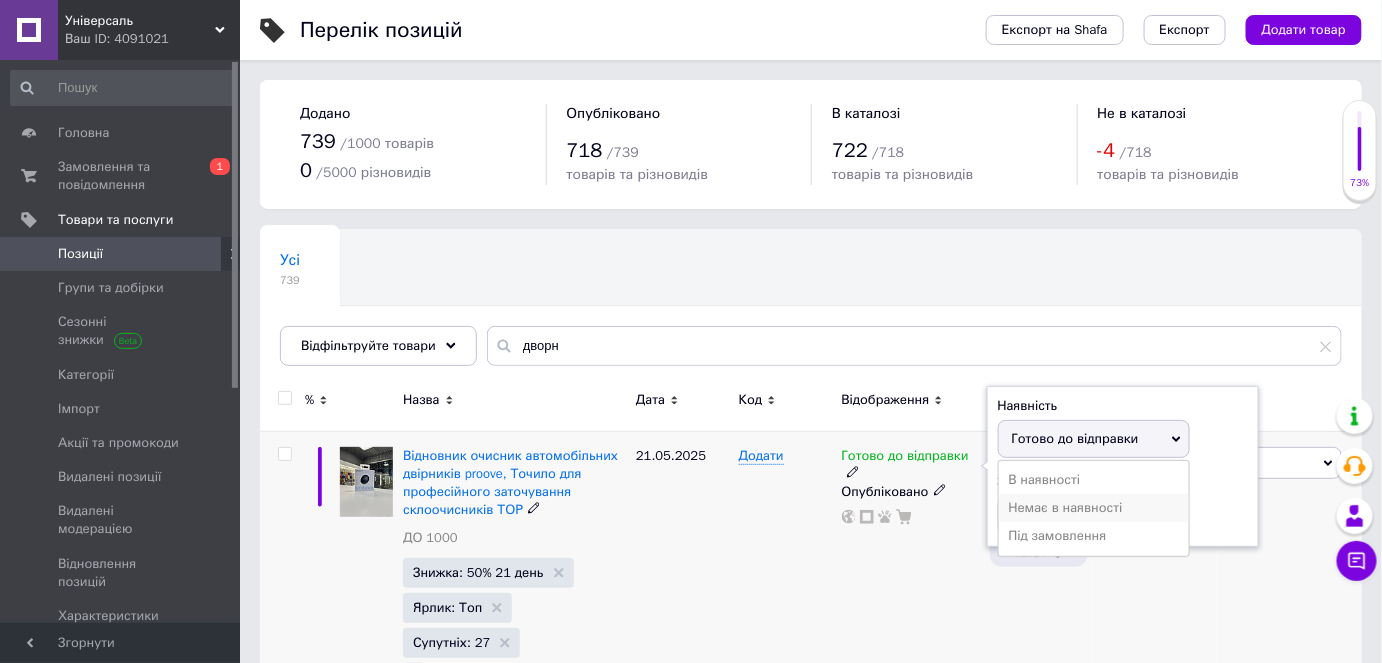 click on "Немає в наявності" at bounding box center [1094, 508] 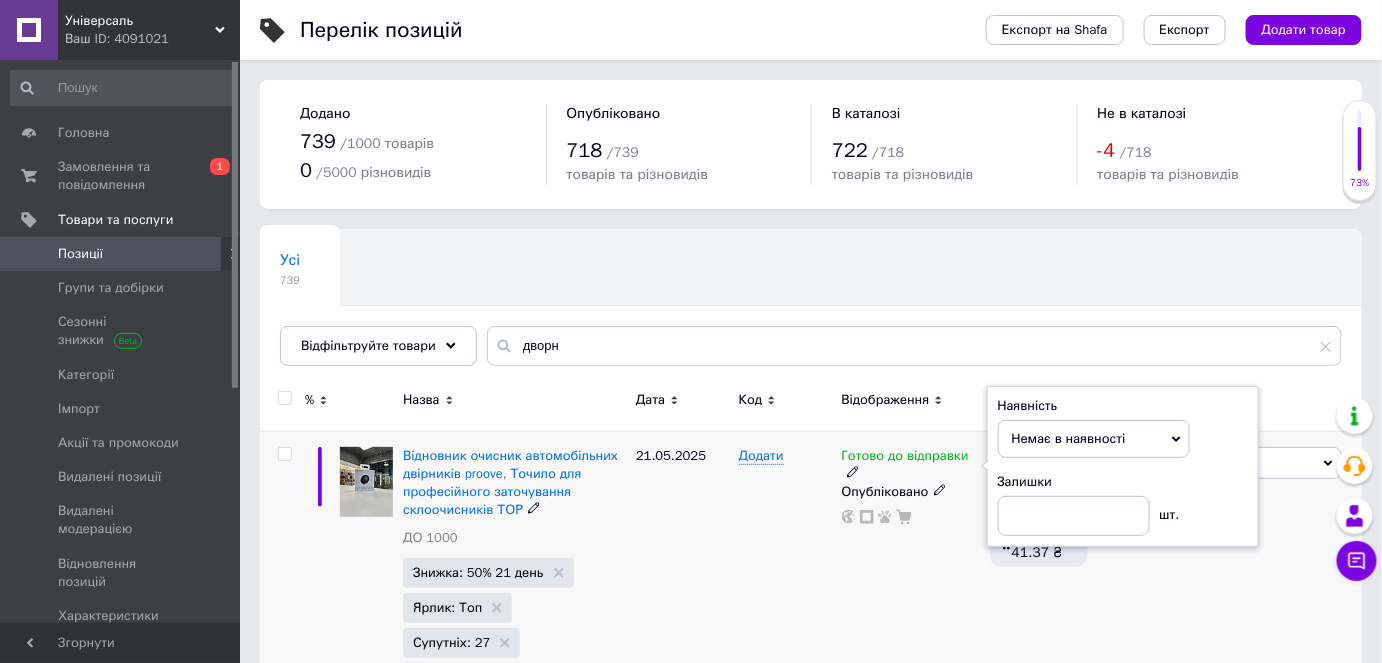 click 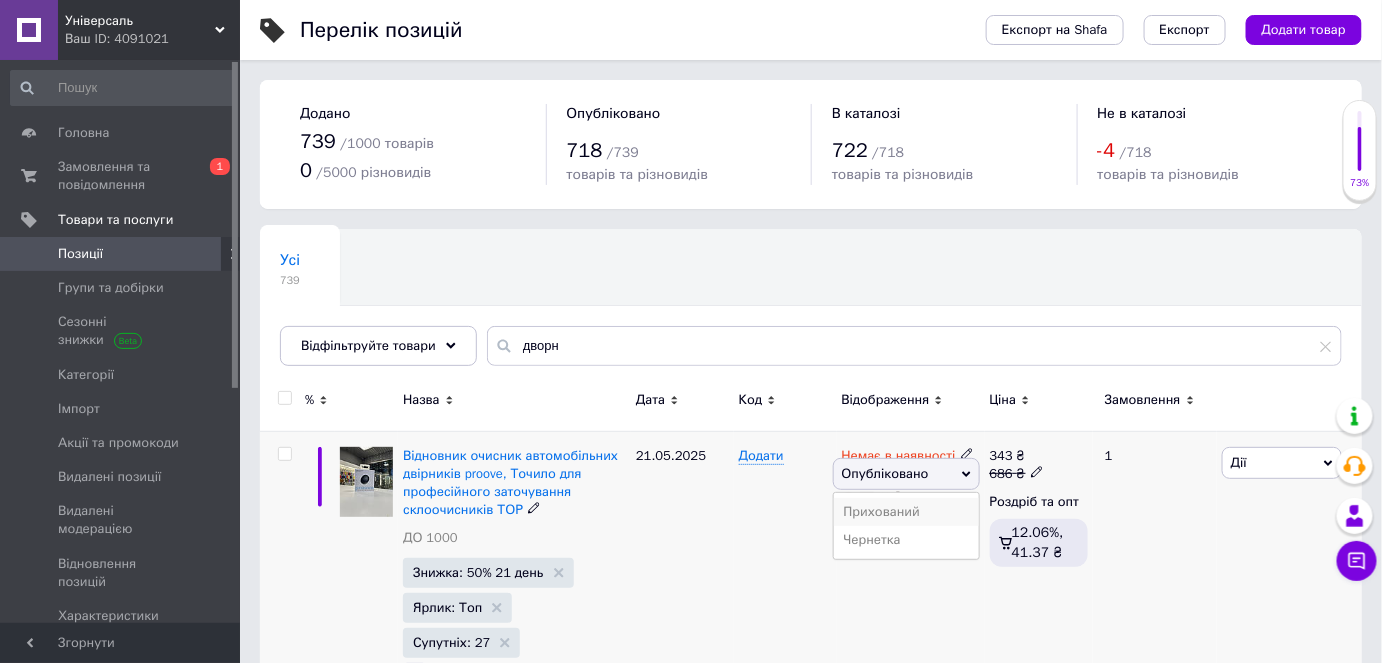click on "Прихований" at bounding box center (906, 512) 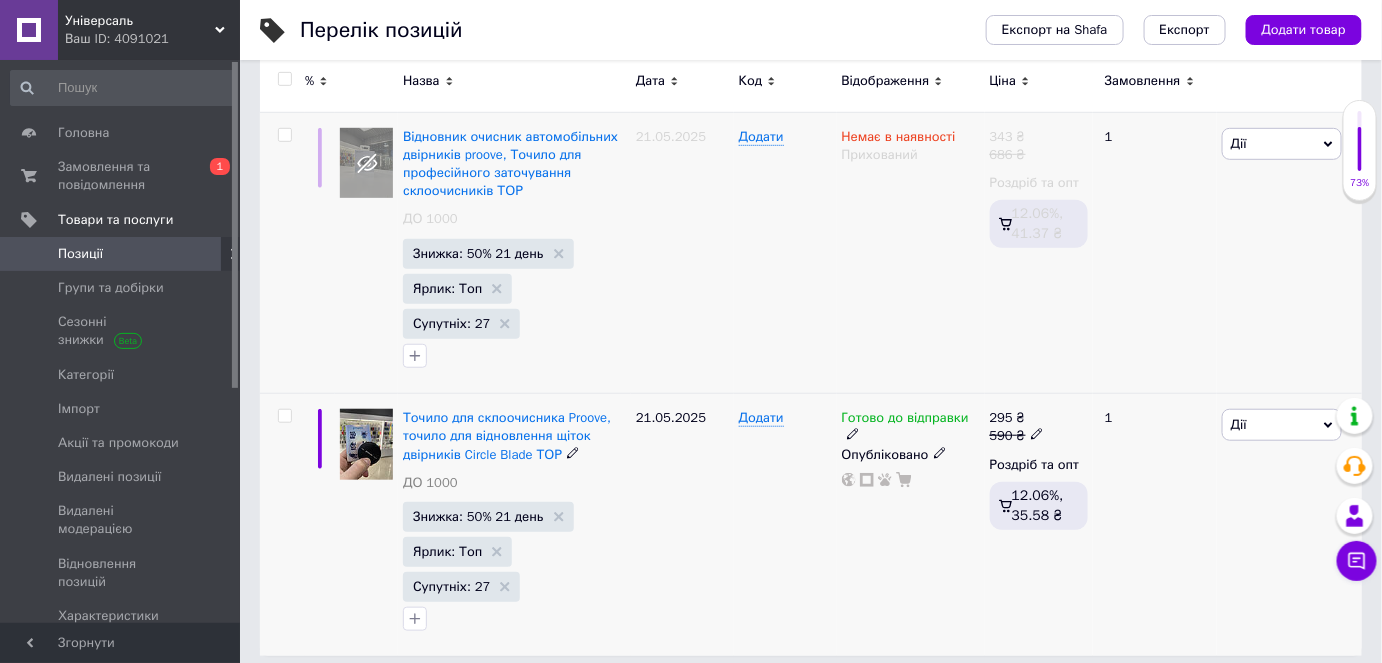 scroll, scrollTop: 330, scrollLeft: 0, axis: vertical 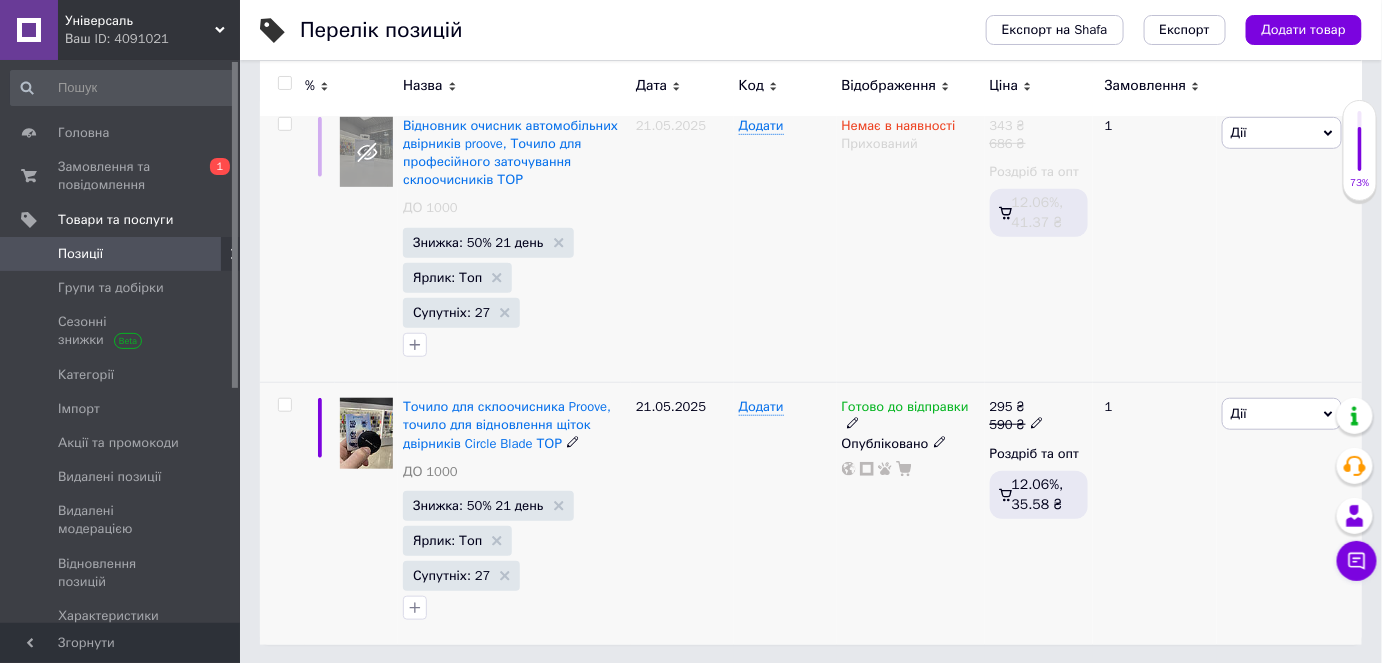 click 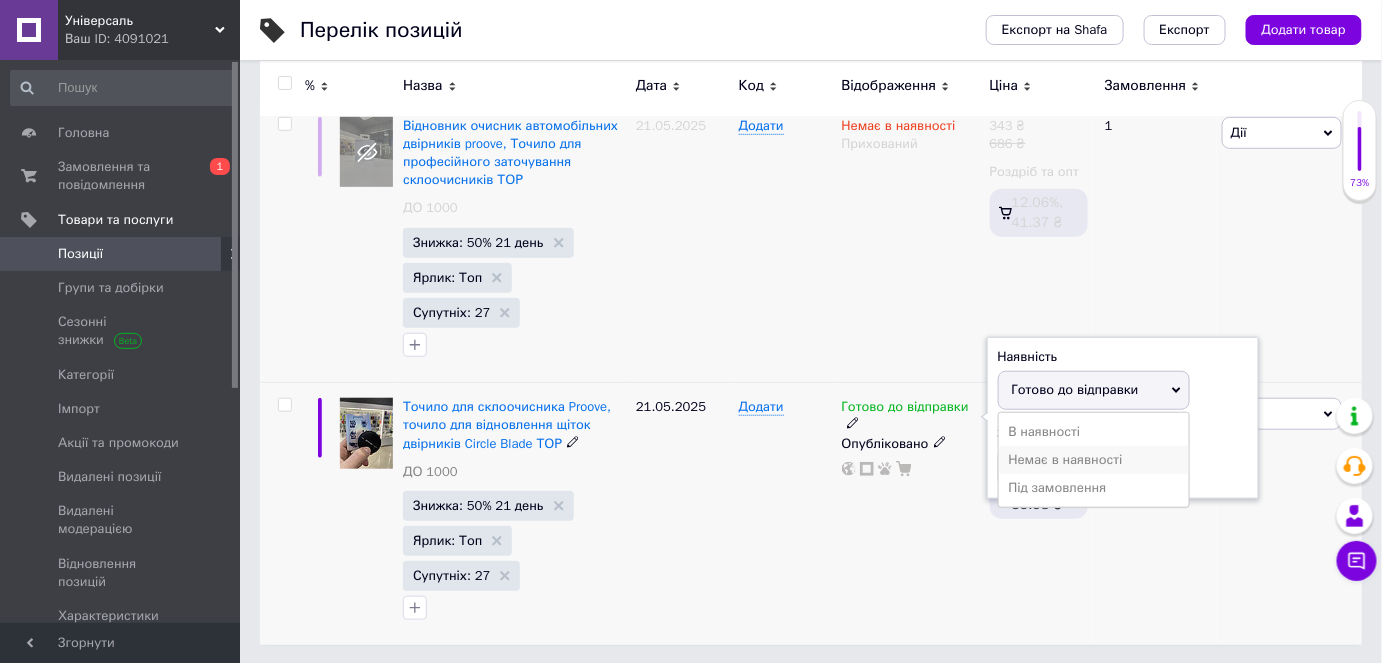click on "Немає в наявності" at bounding box center (1094, 460) 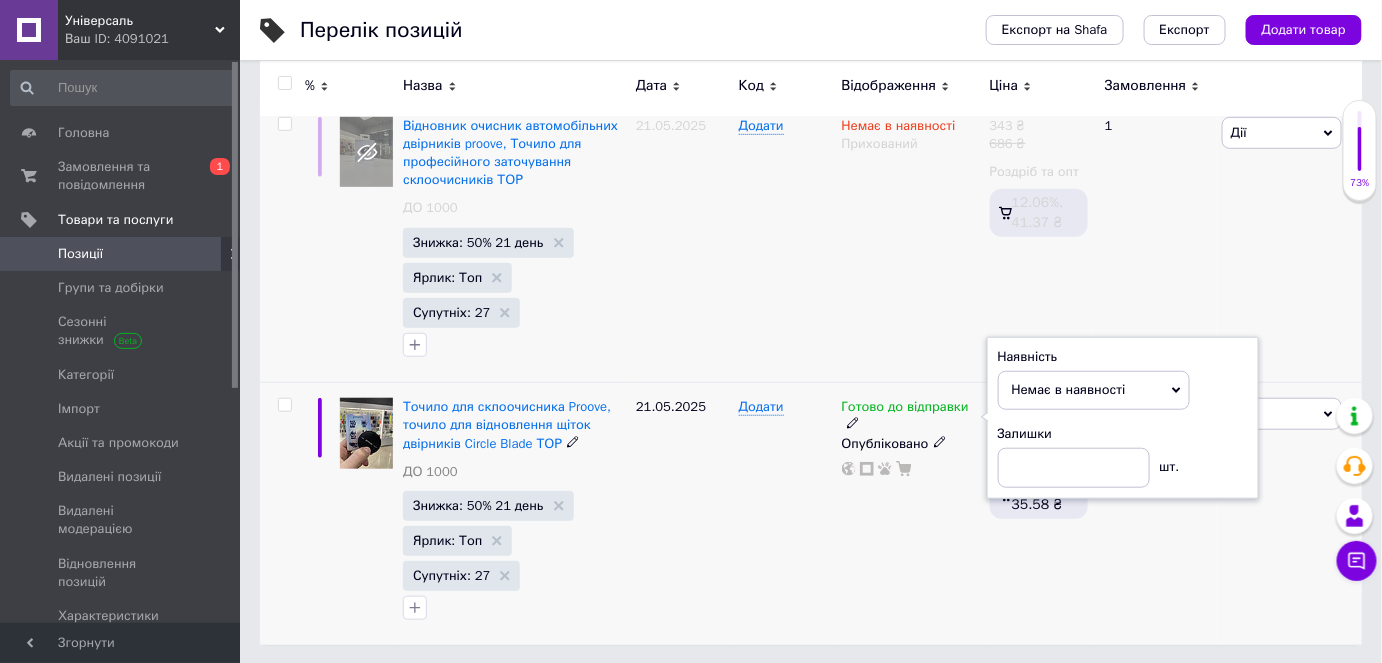 click 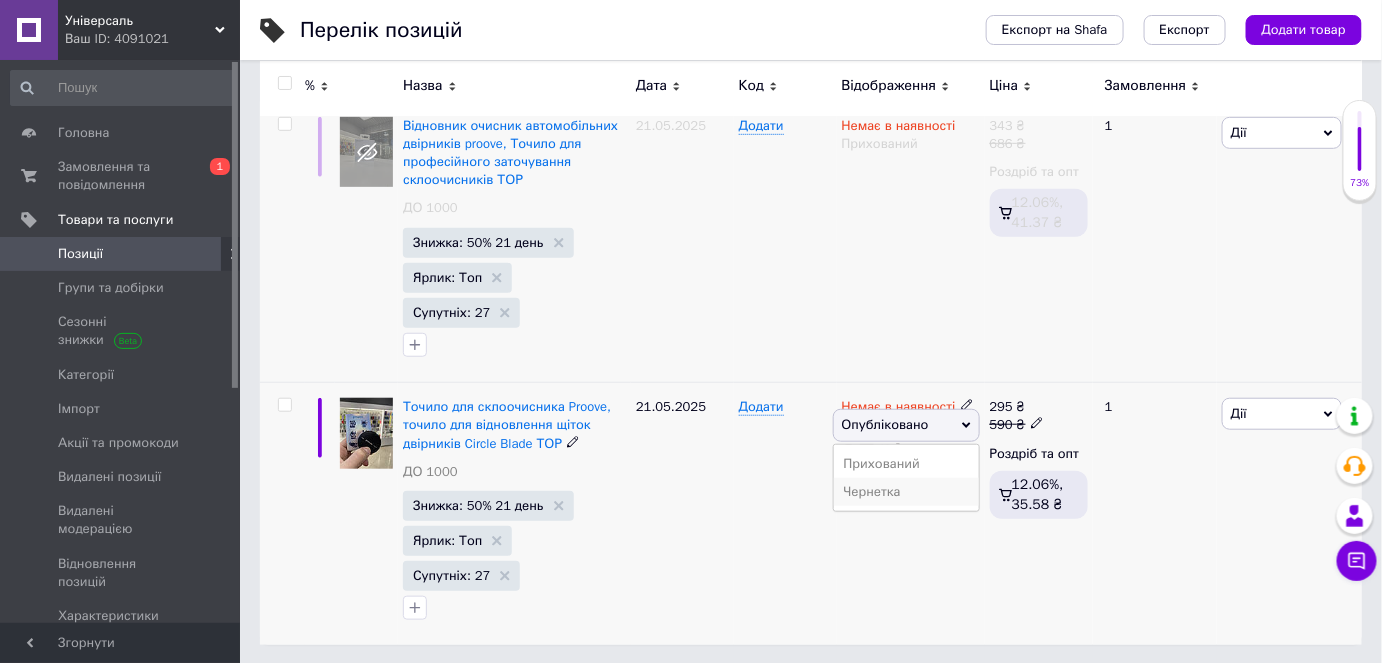 click on "Чернетка" at bounding box center (906, 492) 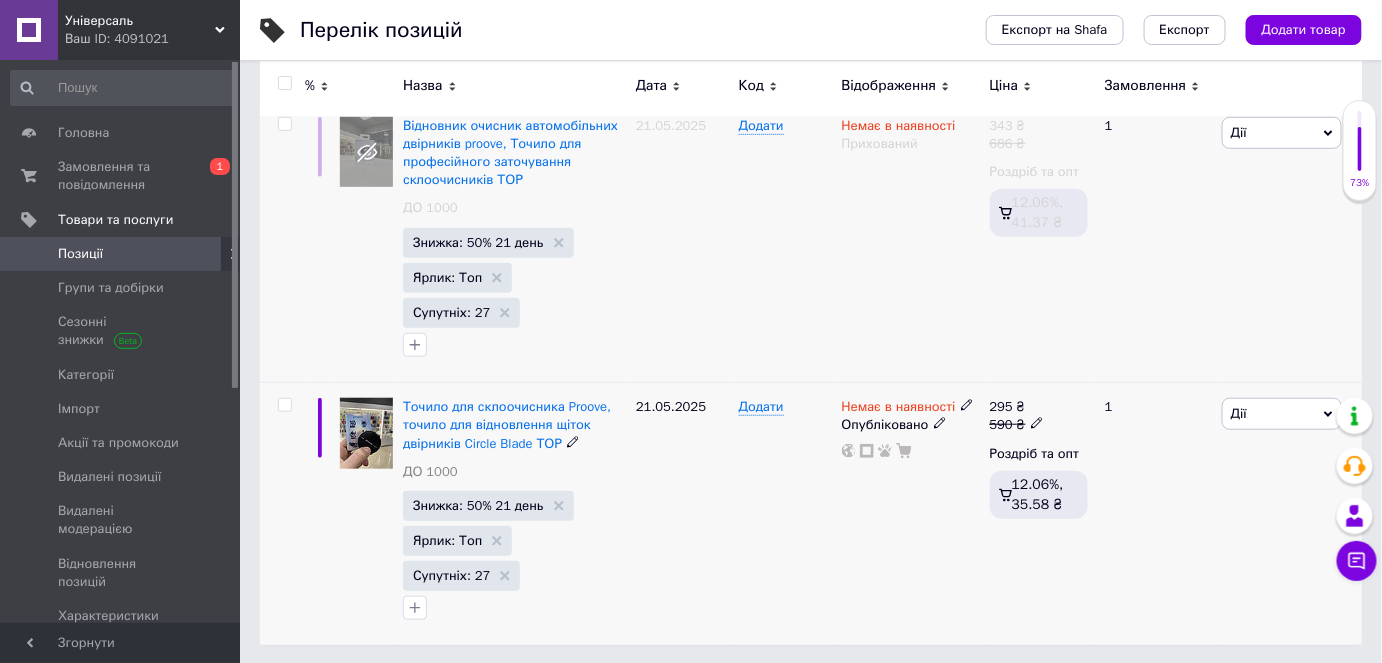 click 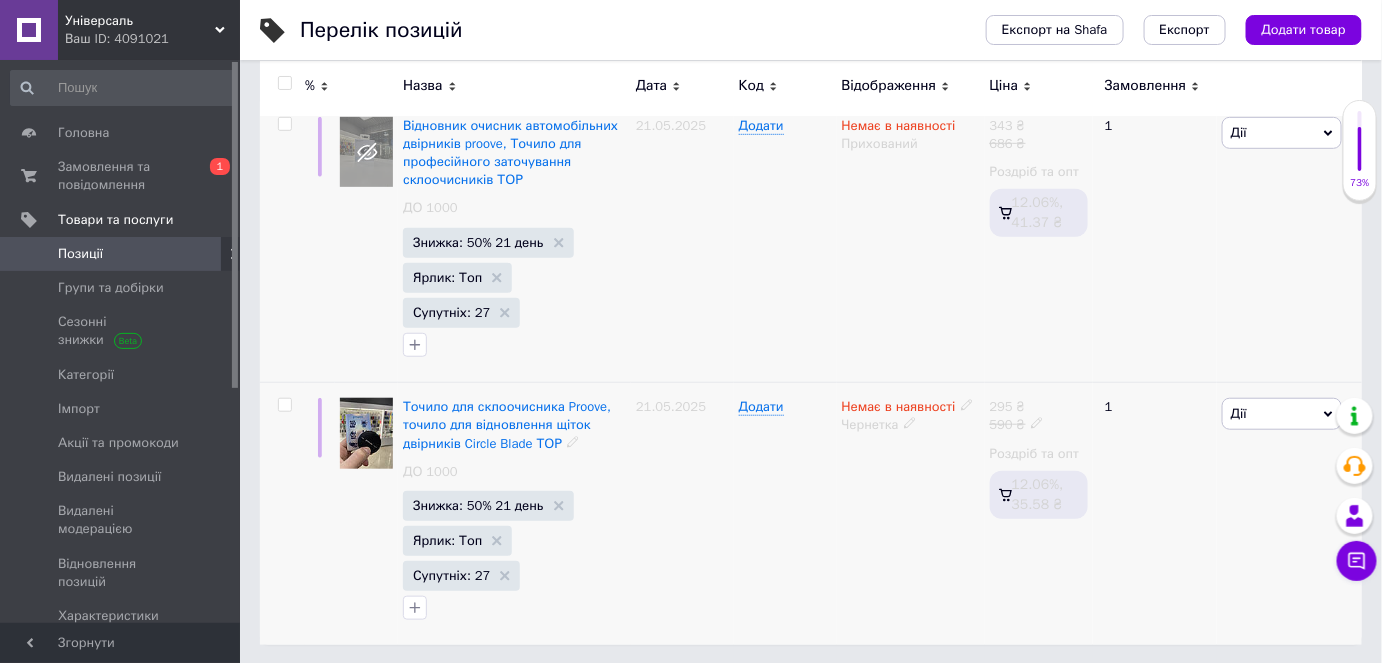 click on "Немає в наявності Чернетка" at bounding box center [911, 514] 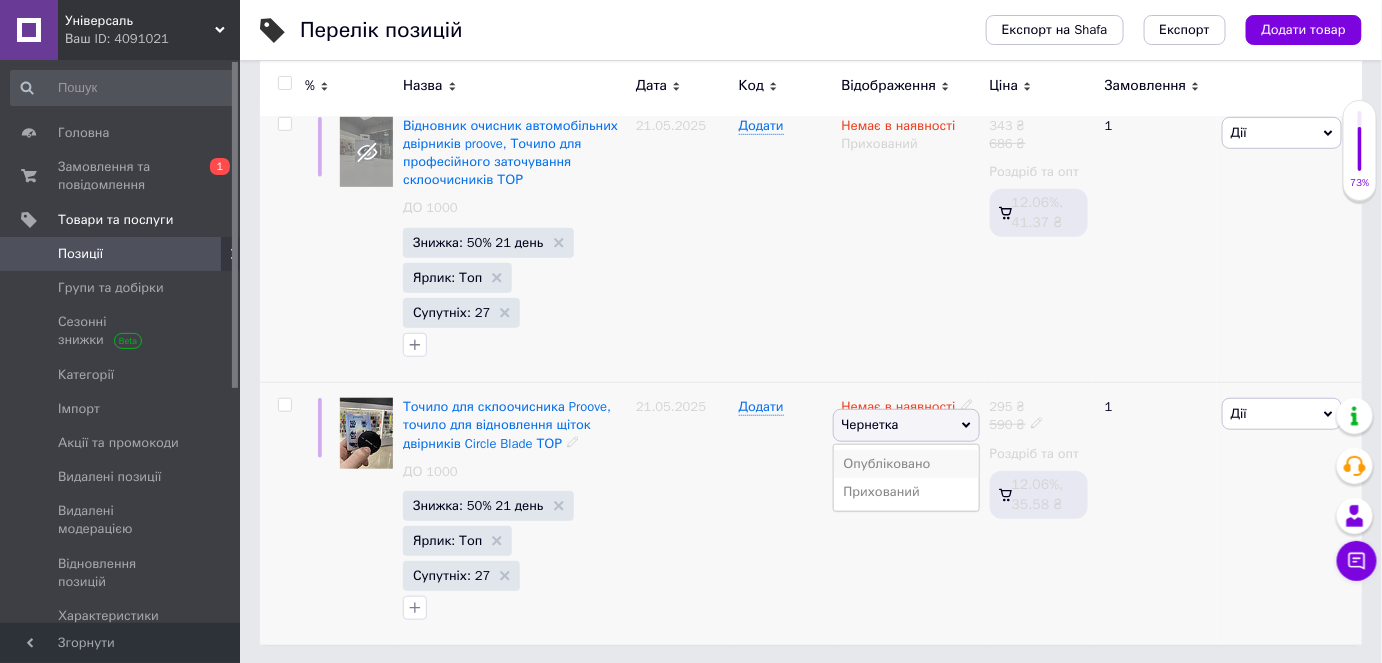 click on "Опубліковано" at bounding box center [906, 464] 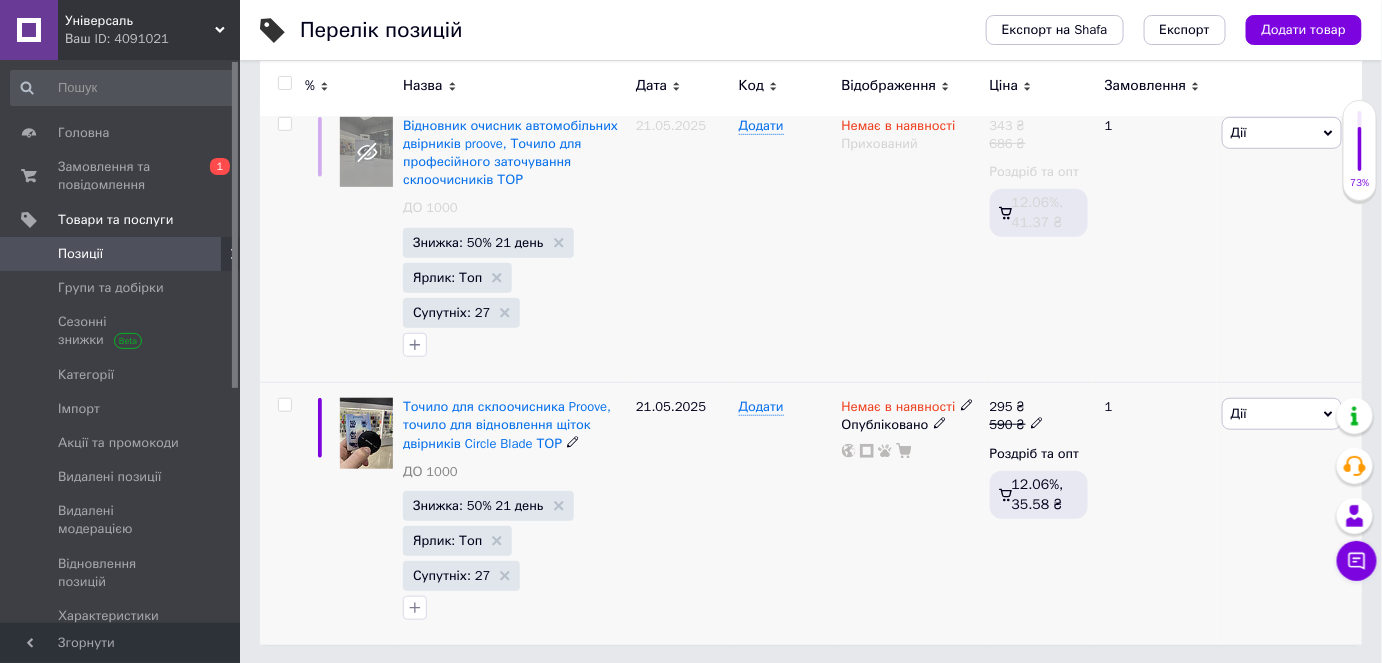 click 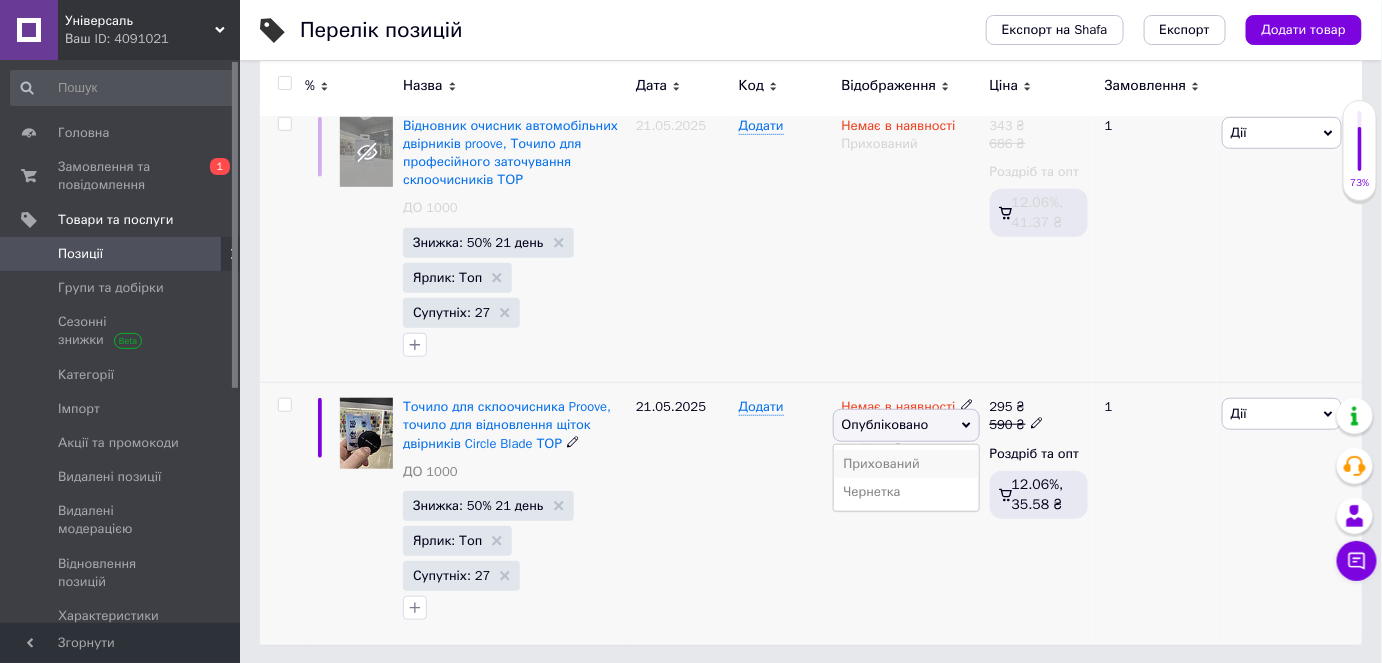 click on "Прихований" at bounding box center (906, 464) 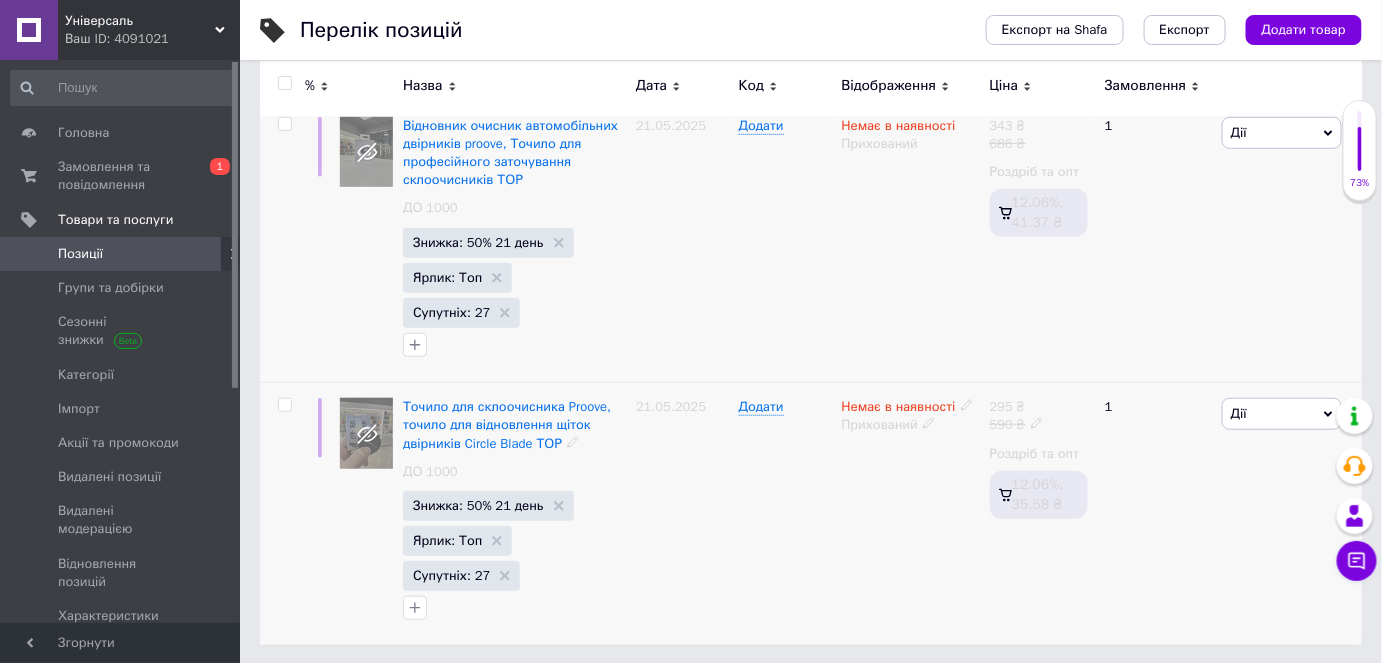 scroll, scrollTop: 0, scrollLeft: 0, axis: both 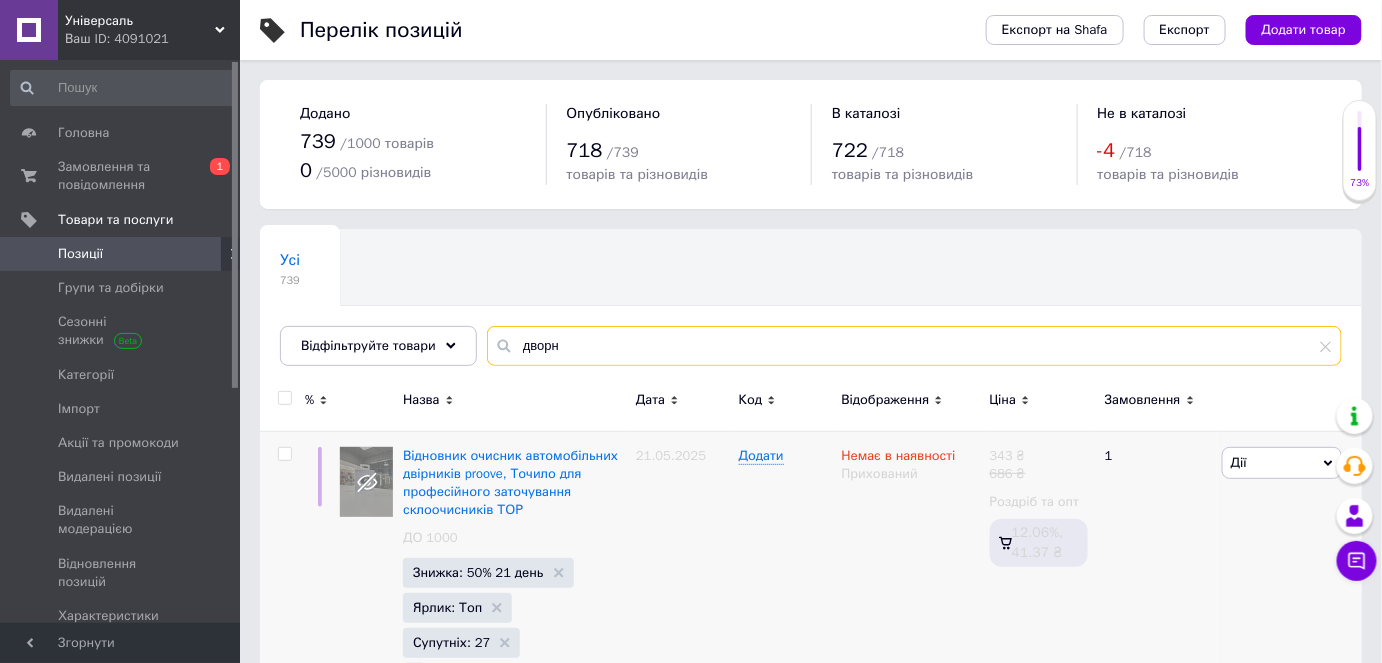 drag, startPoint x: 575, startPoint y: 352, endPoint x: 513, endPoint y: 336, distance: 64.03124 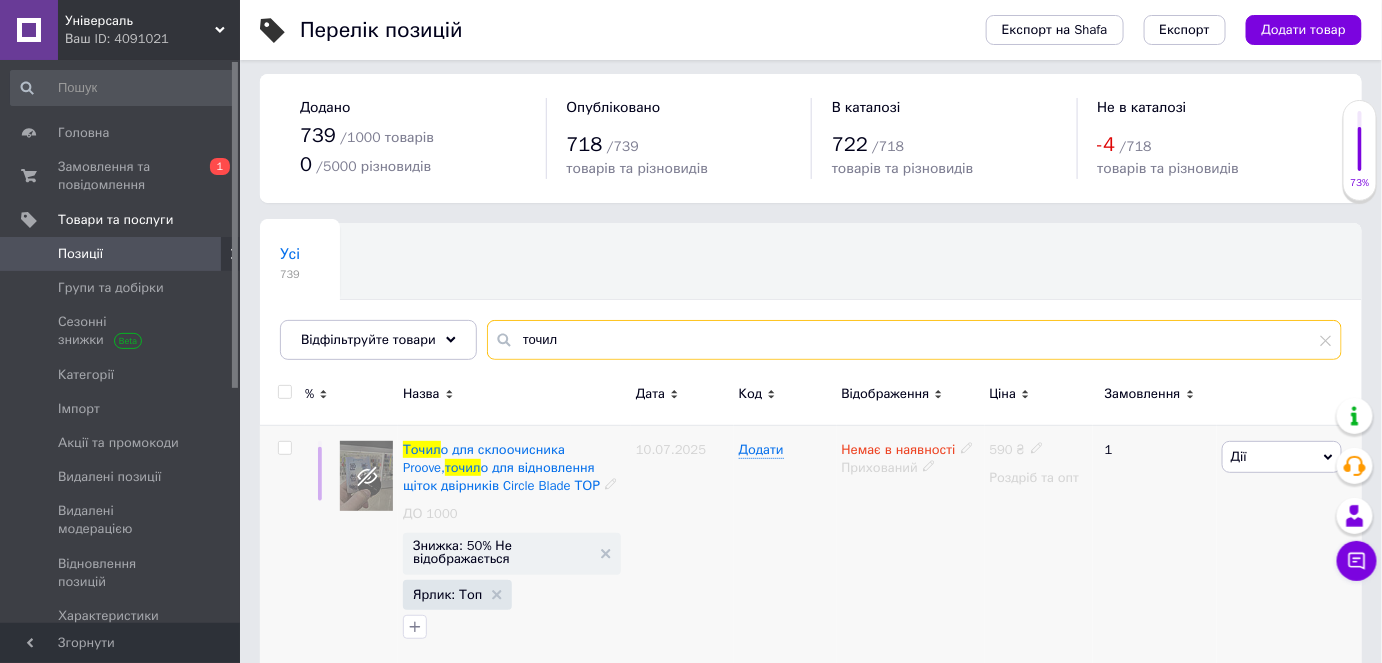 scroll, scrollTop: 0, scrollLeft: 0, axis: both 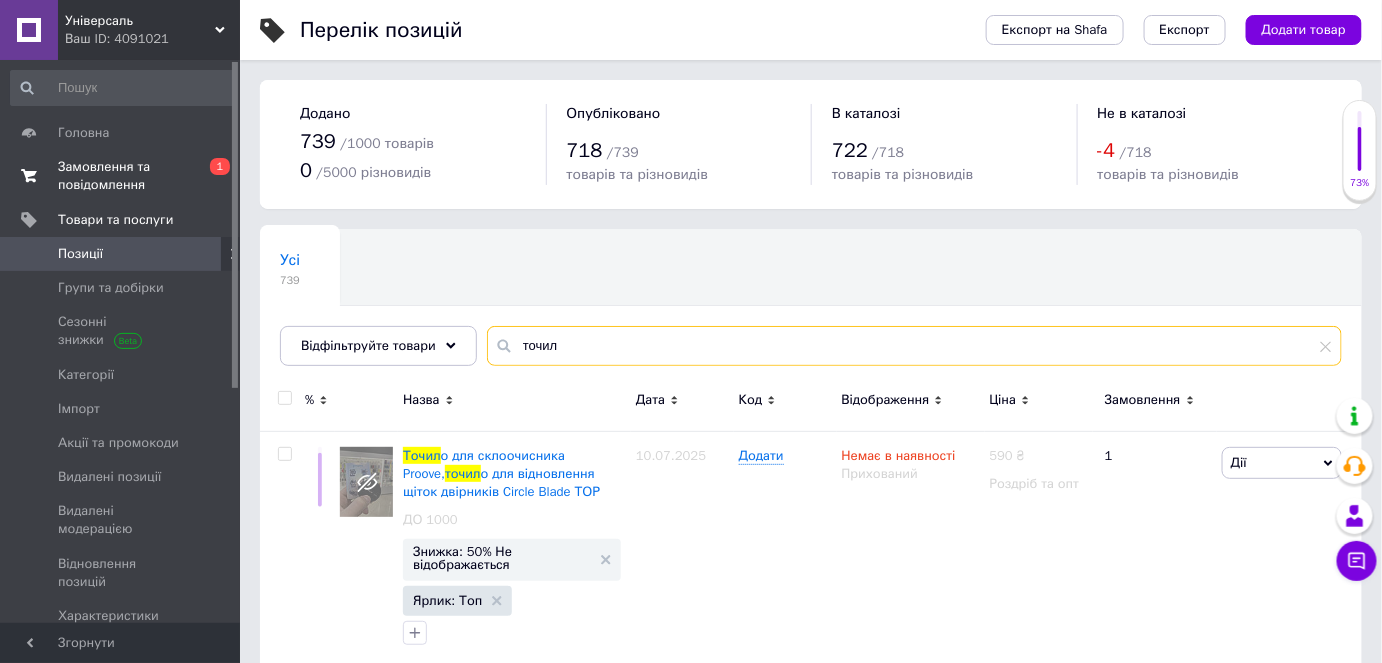 type on "точил" 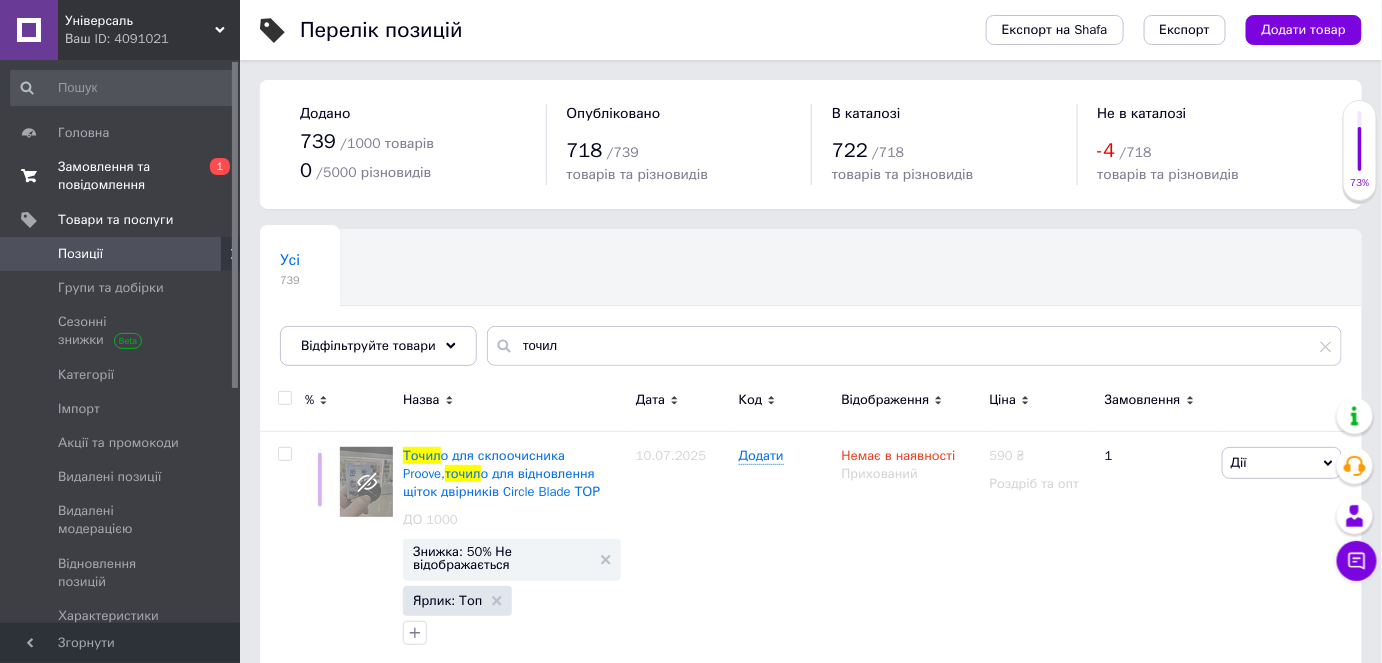 click on "Замовлення та повідомлення" at bounding box center (121, 176) 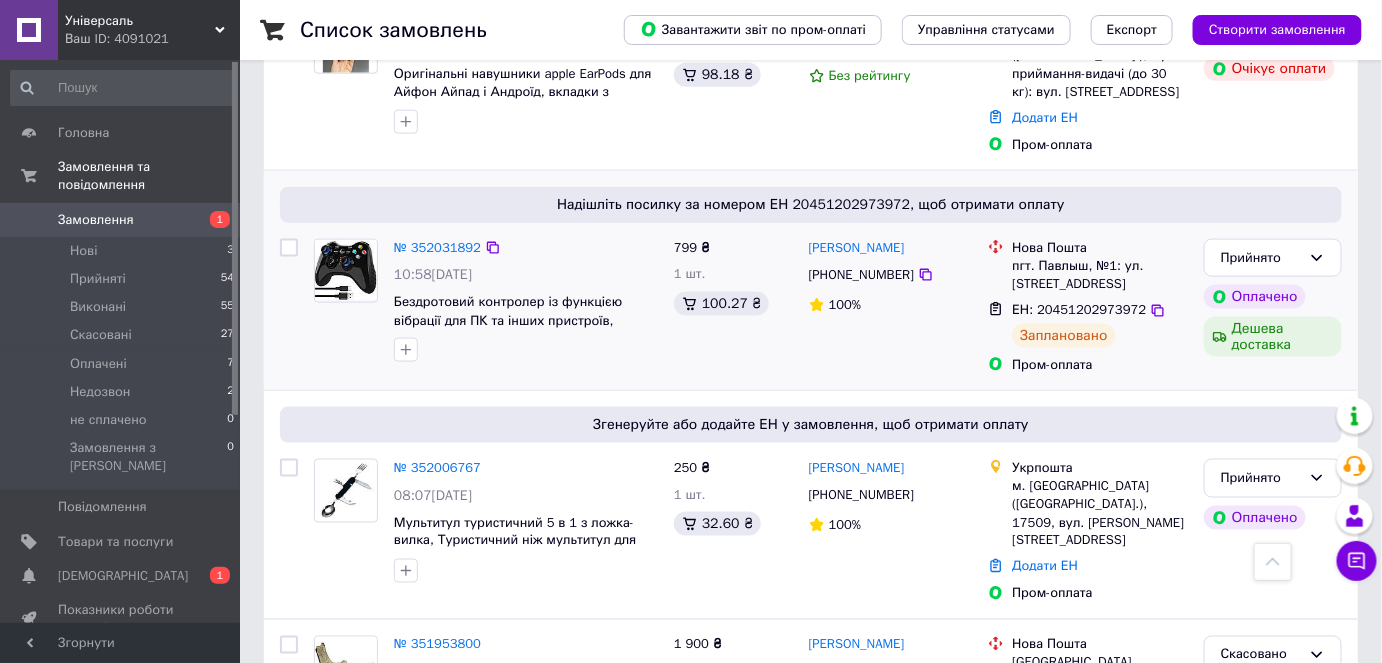 scroll, scrollTop: 909, scrollLeft: 0, axis: vertical 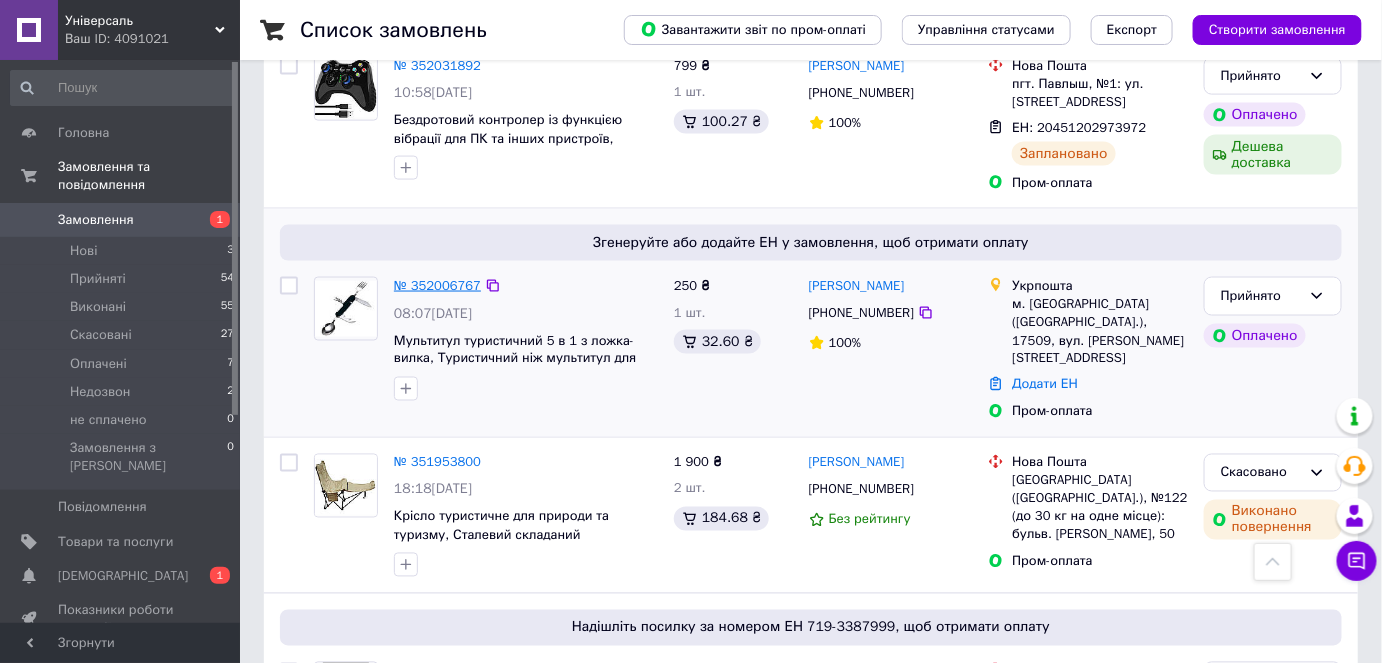 click on "№ 352006767" at bounding box center (437, 285) 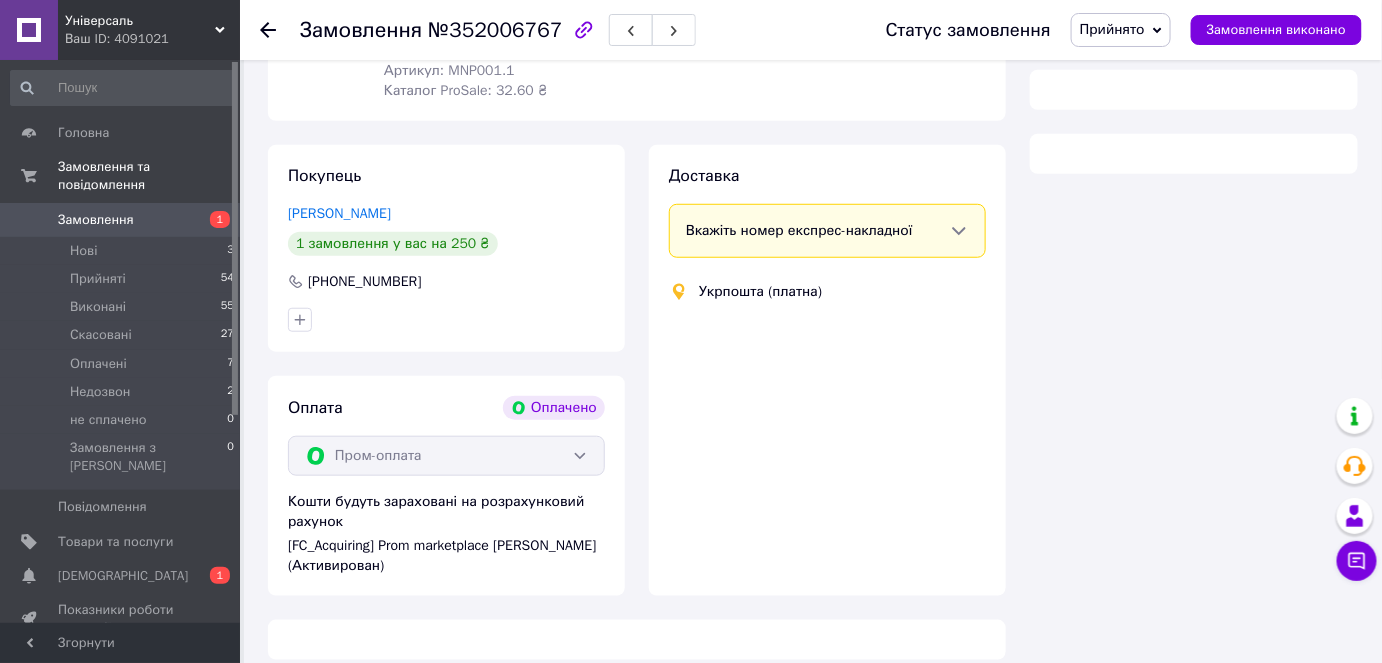 scroll, scrollTop: 859, scrollLeft: 0, axis: vertical 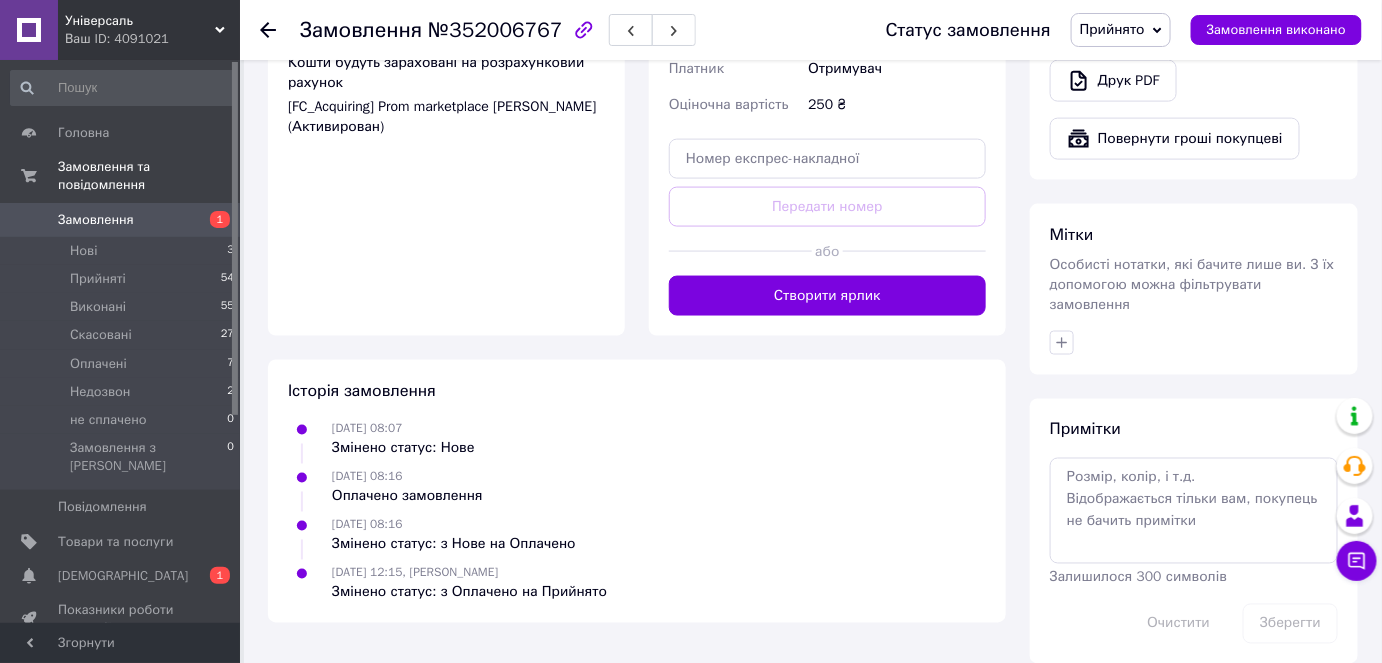 click on "Створити ярлик" at bounding box center [827, 296] 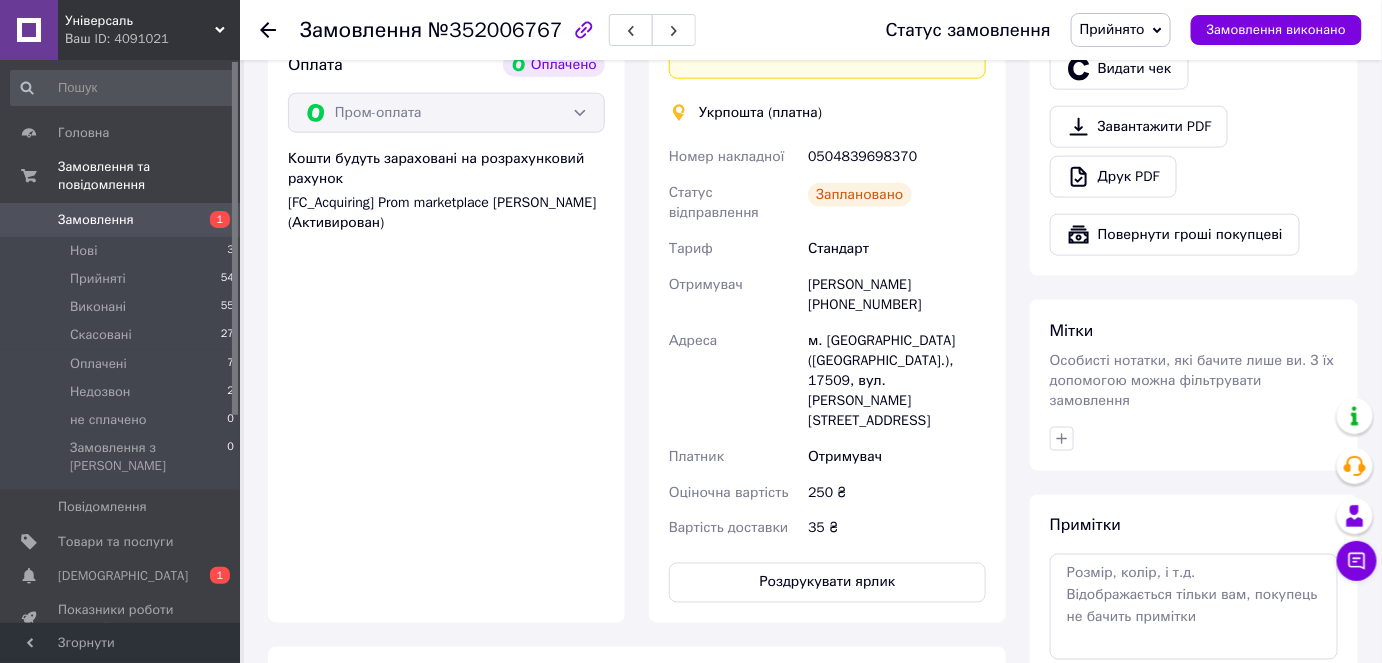 scroll, scrollTop: 768, scrollLeft: 0, axis: vertical 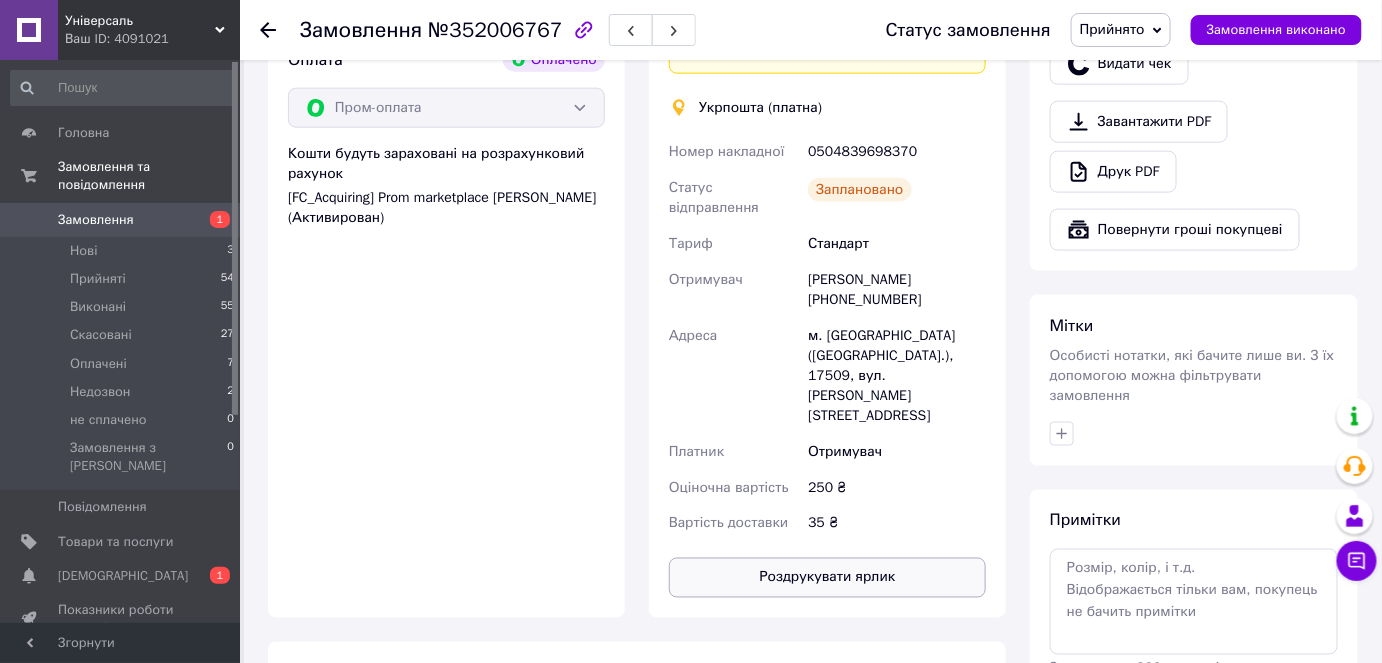 click on "Роздрукувати ярлик" at bounding box center (827, 578) 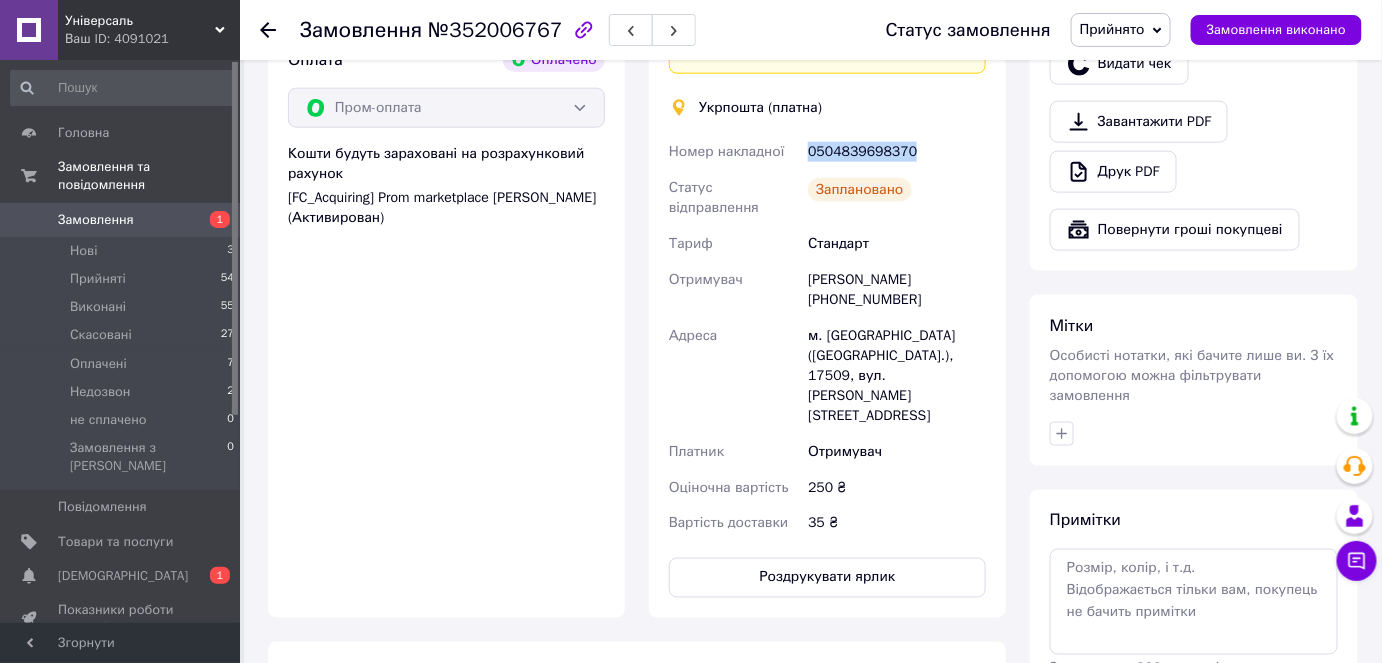 drag, startPoint x: 807, startPoint y: 113, endPoint x: 904, endPoint y: 105, distance: 97.32934 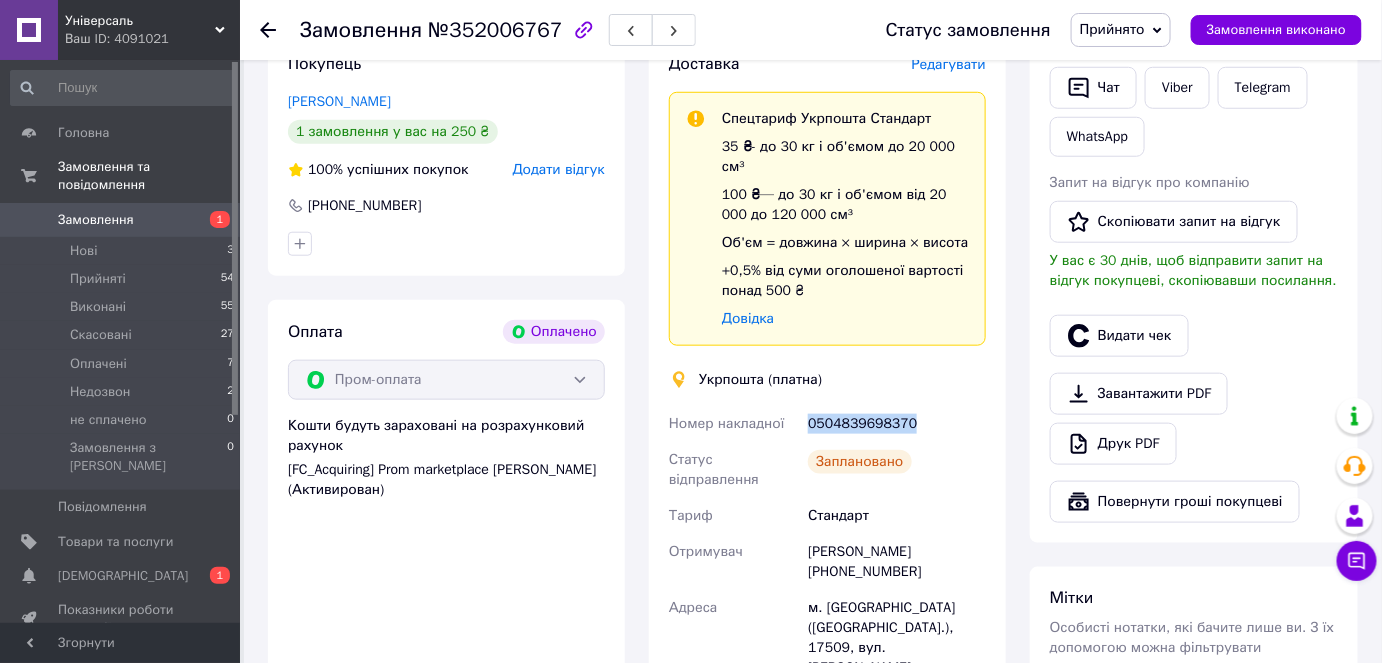 scroll, scrollTop: 0, scrollLeft: 0, axis: both 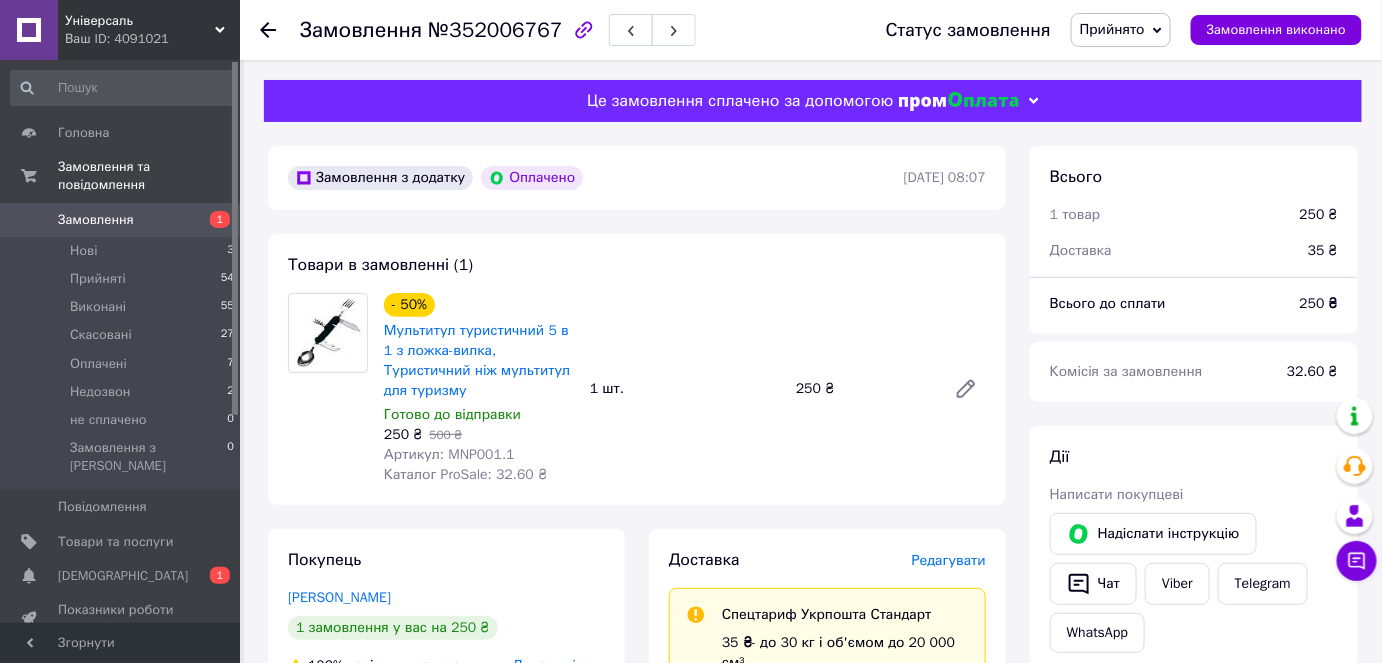 click on "Замовлення" at bounding box center [121, 220] 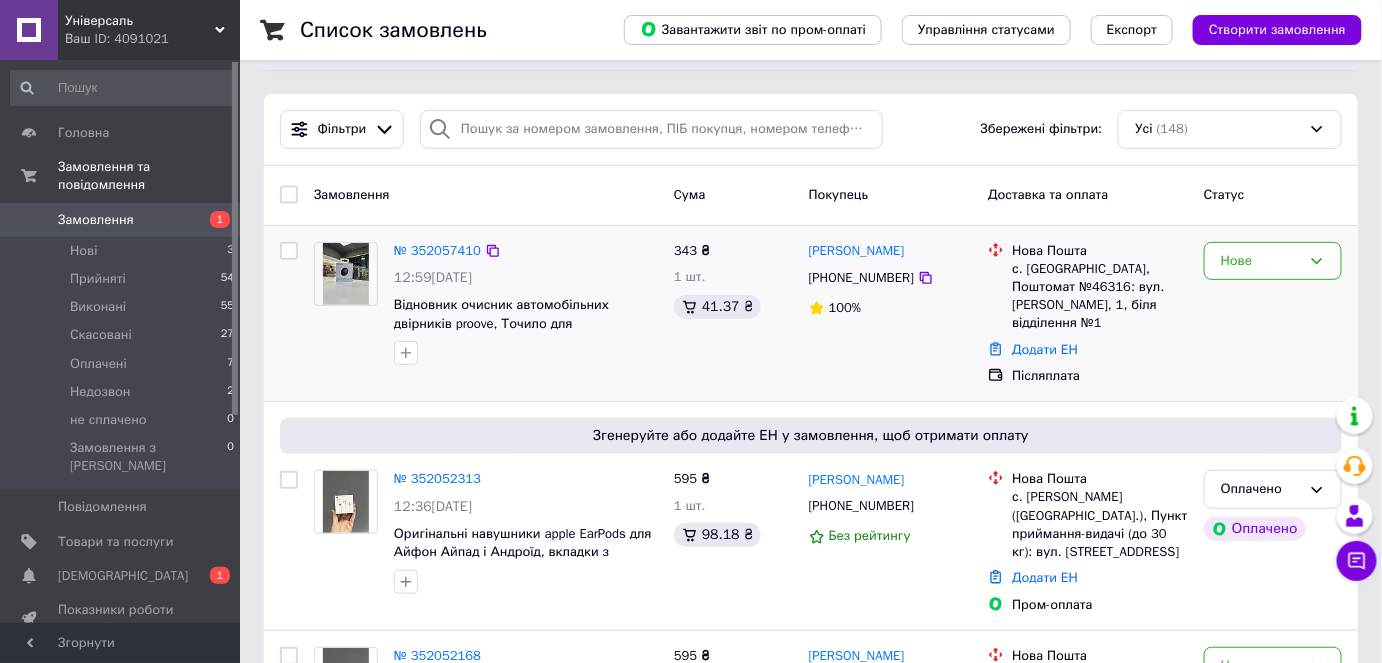scroll, scrollTop: 181, scrollLeft: 0, axis: vertical 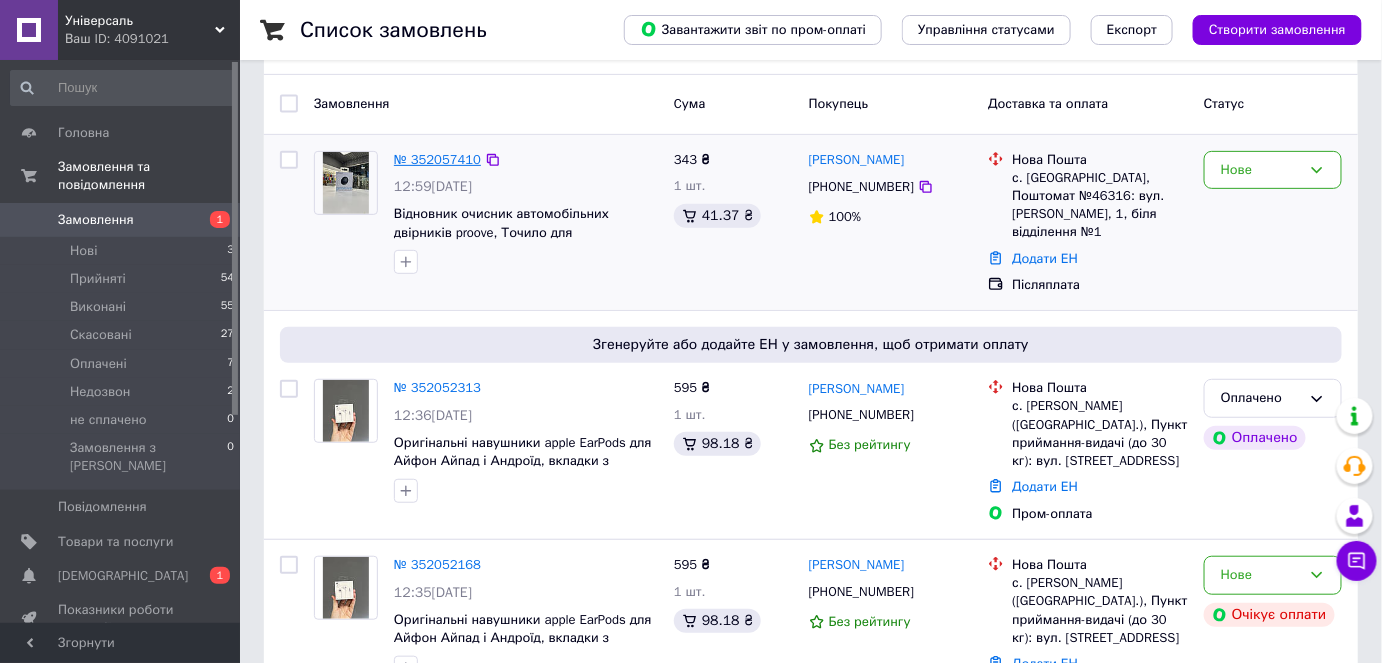 click on "№ 352057410" at bounding box center (437, 159) 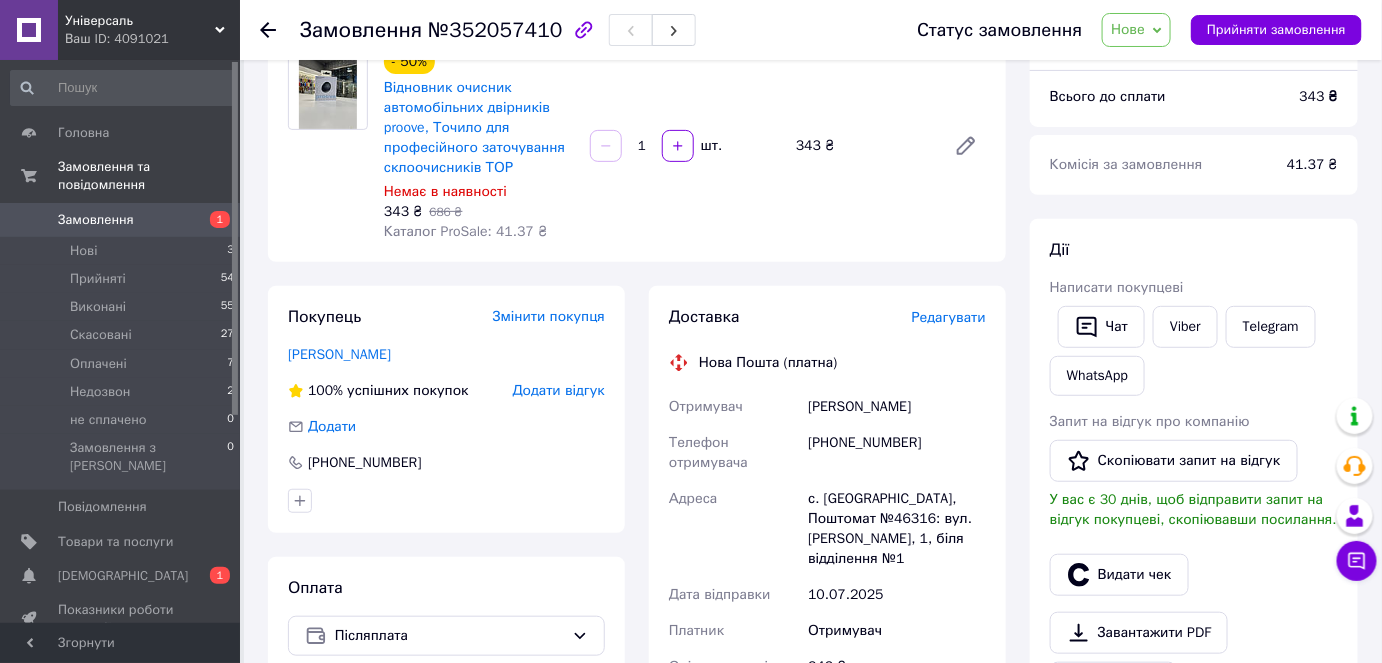 click on "Замовлення" at bounding box center (96, 220) 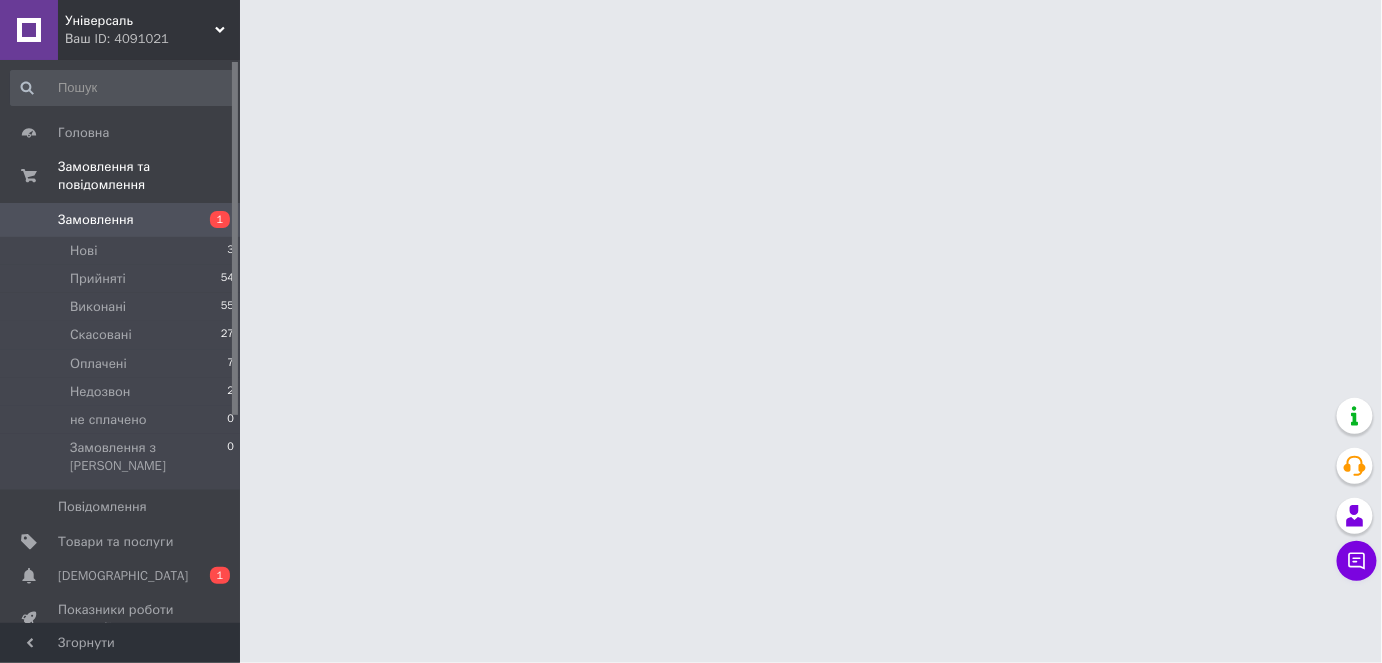 scroll, scrollTop: 0, scrollLeft: 0, axis: both 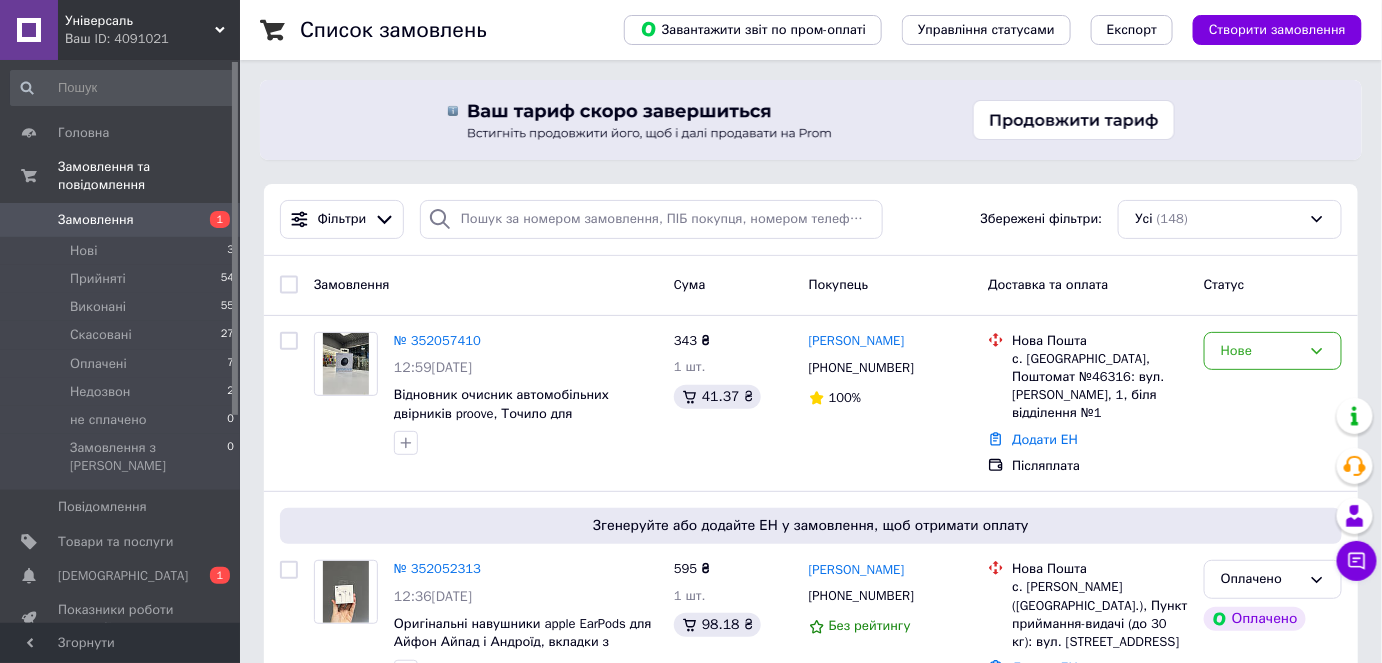 click on "Замовлення" at bounding box center (121, 220) 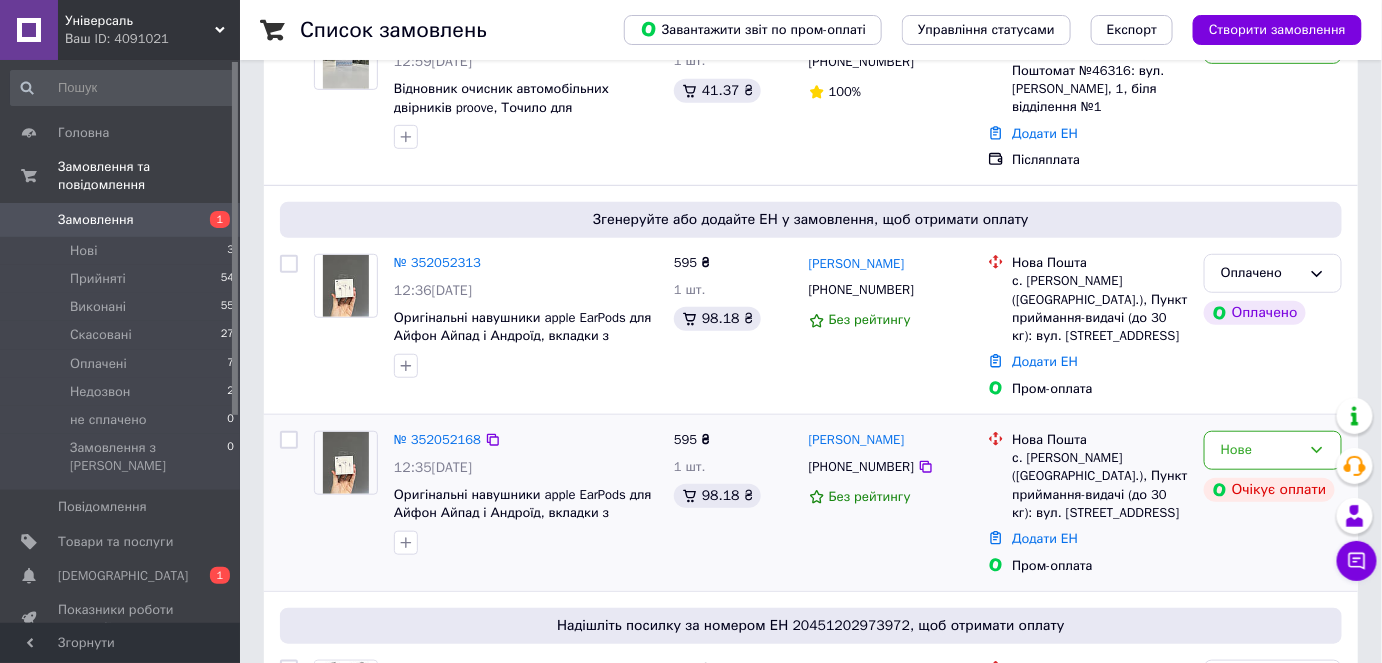 scroll, scrollTop: 363, scrollLeft: 0, axis: vertical 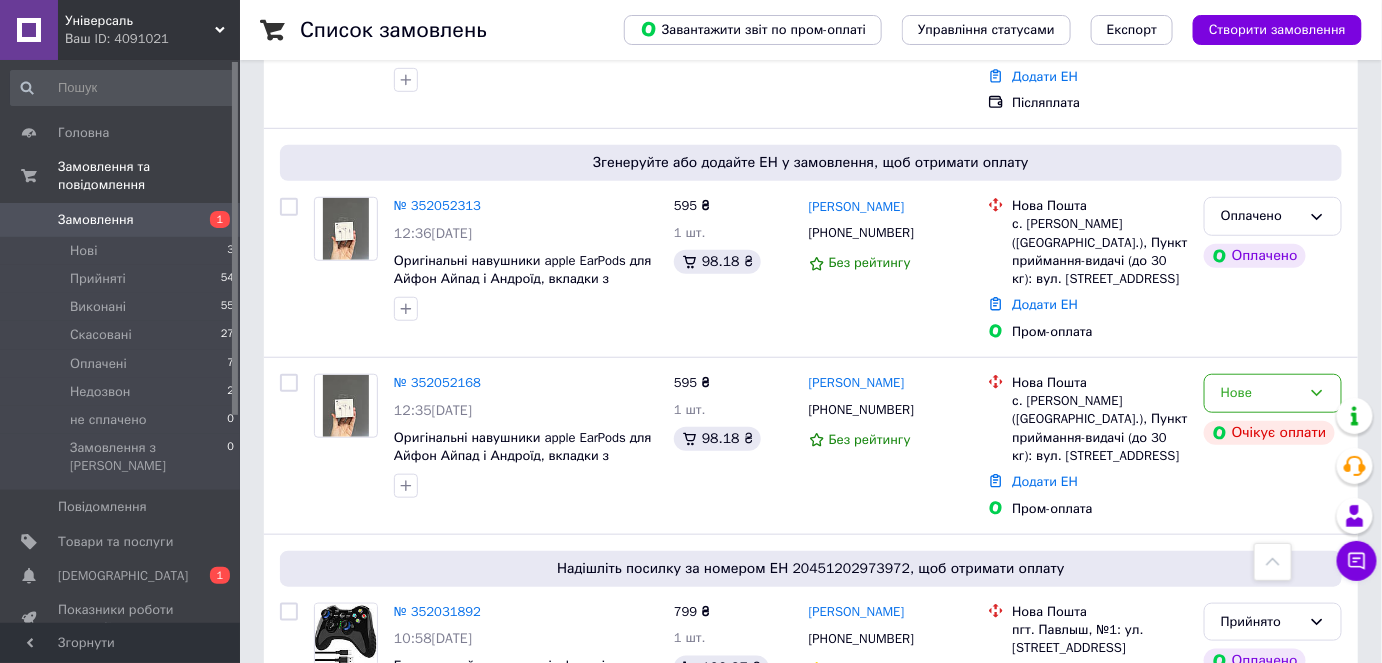 click on "Замовлення" at bounding box center [121, 220] 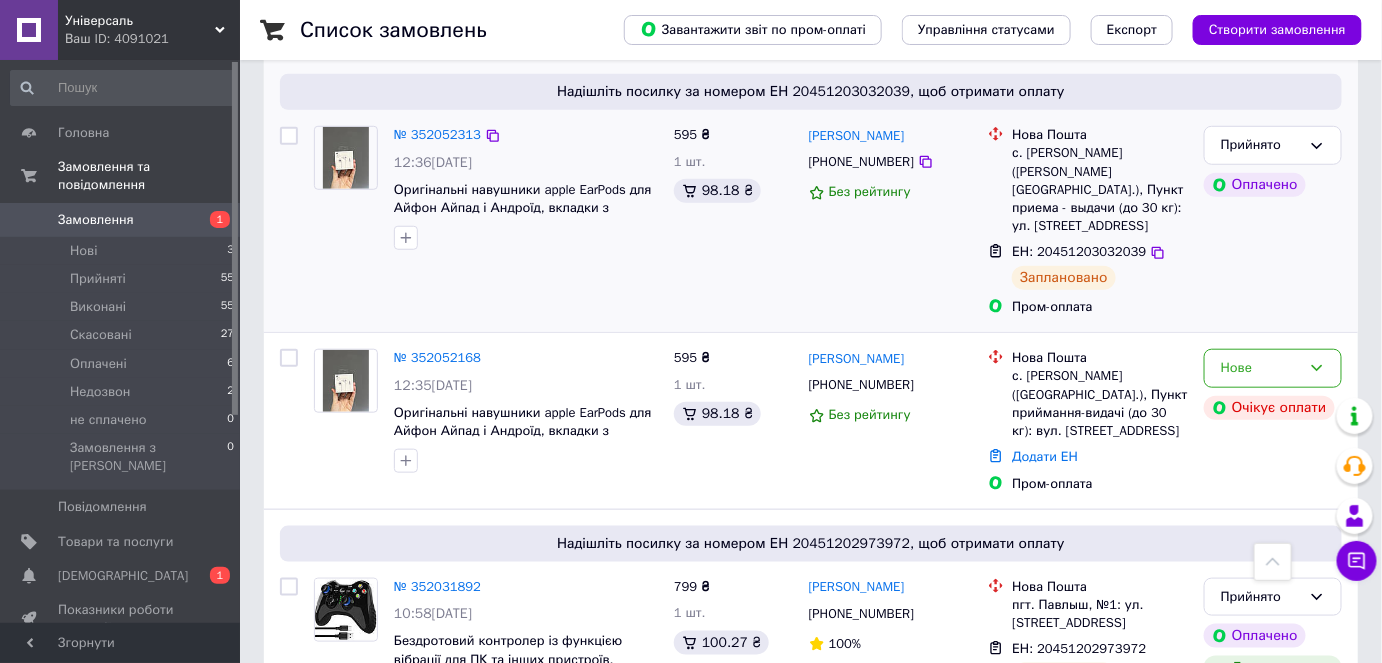 scroll, scrollTop: 454, scrollLeft: 0, axis: vertical 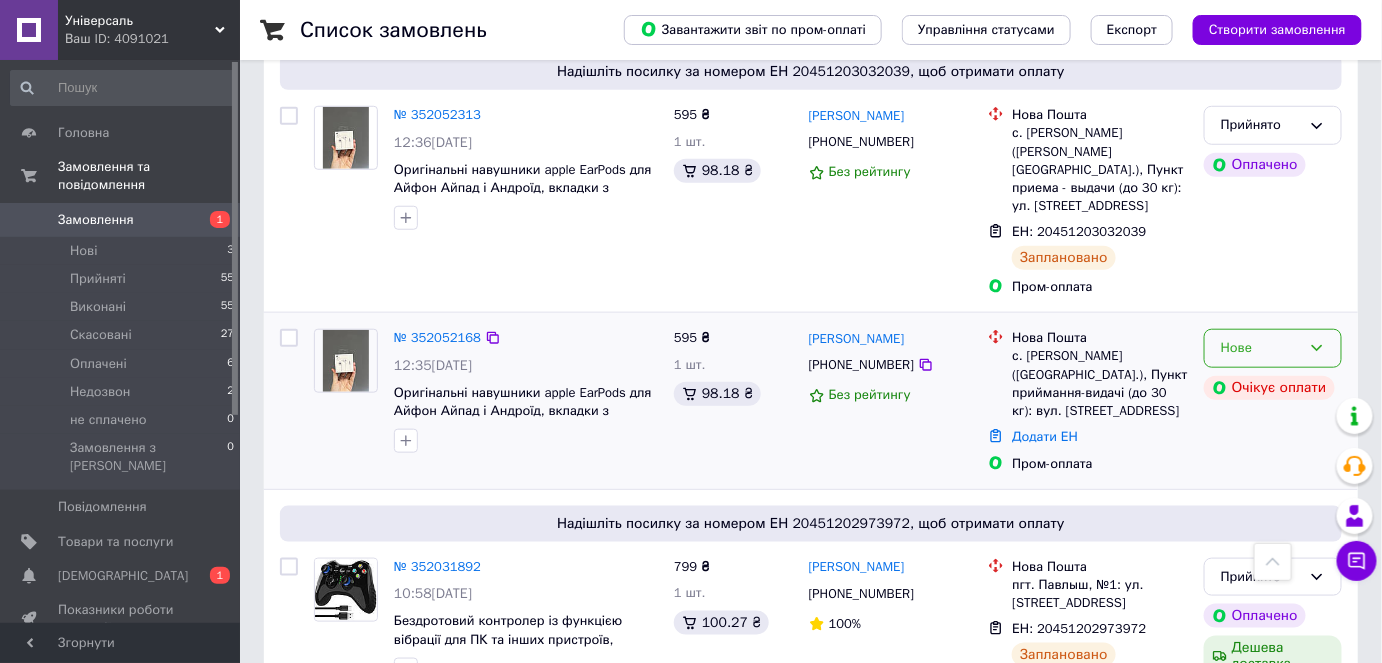 click on "Нове" at bounding box center (1261, 348) 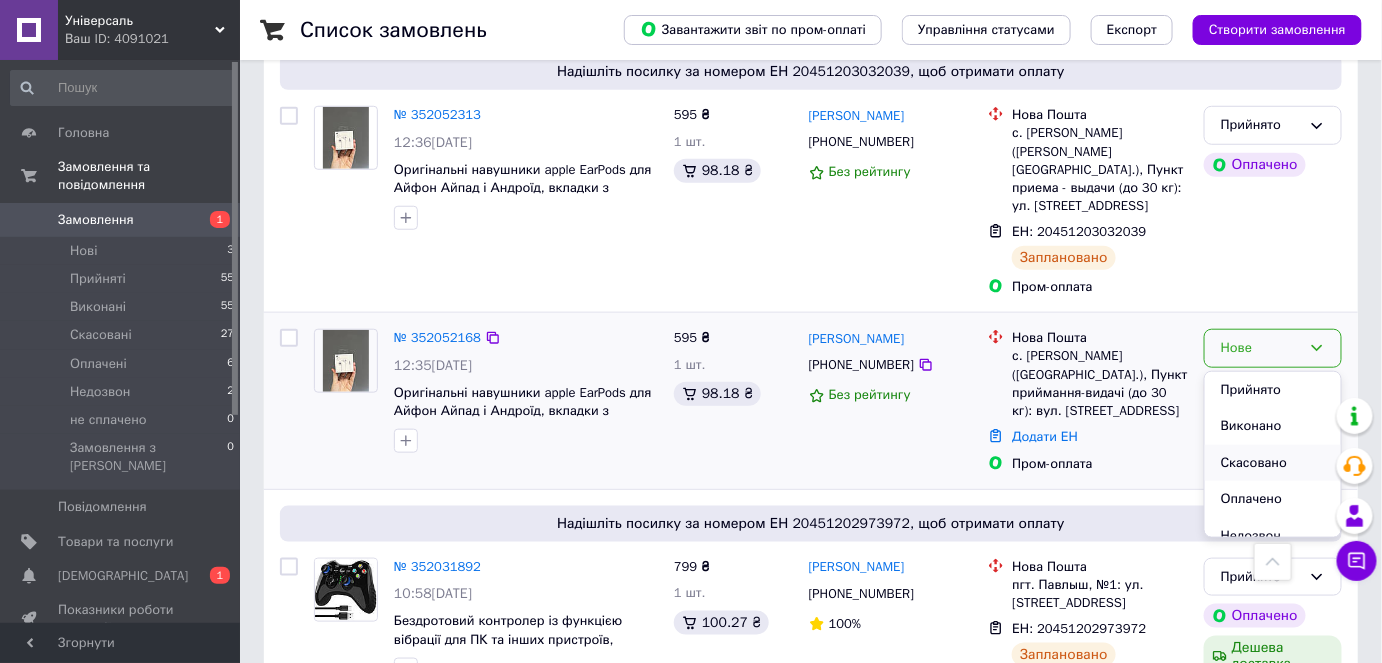 click on "Скасовано" at bounding box center (1273, 463) 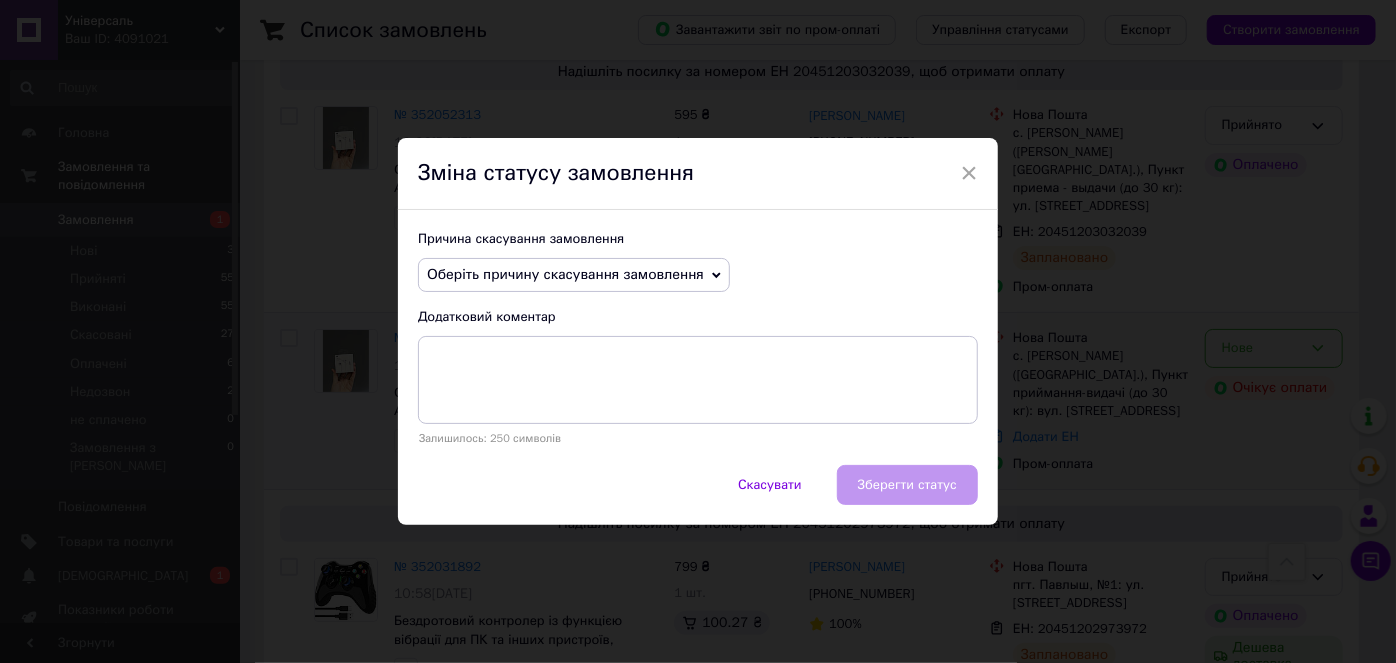 click on "Оберіть причину скасування замовлення" at bounding box center [565, 274] 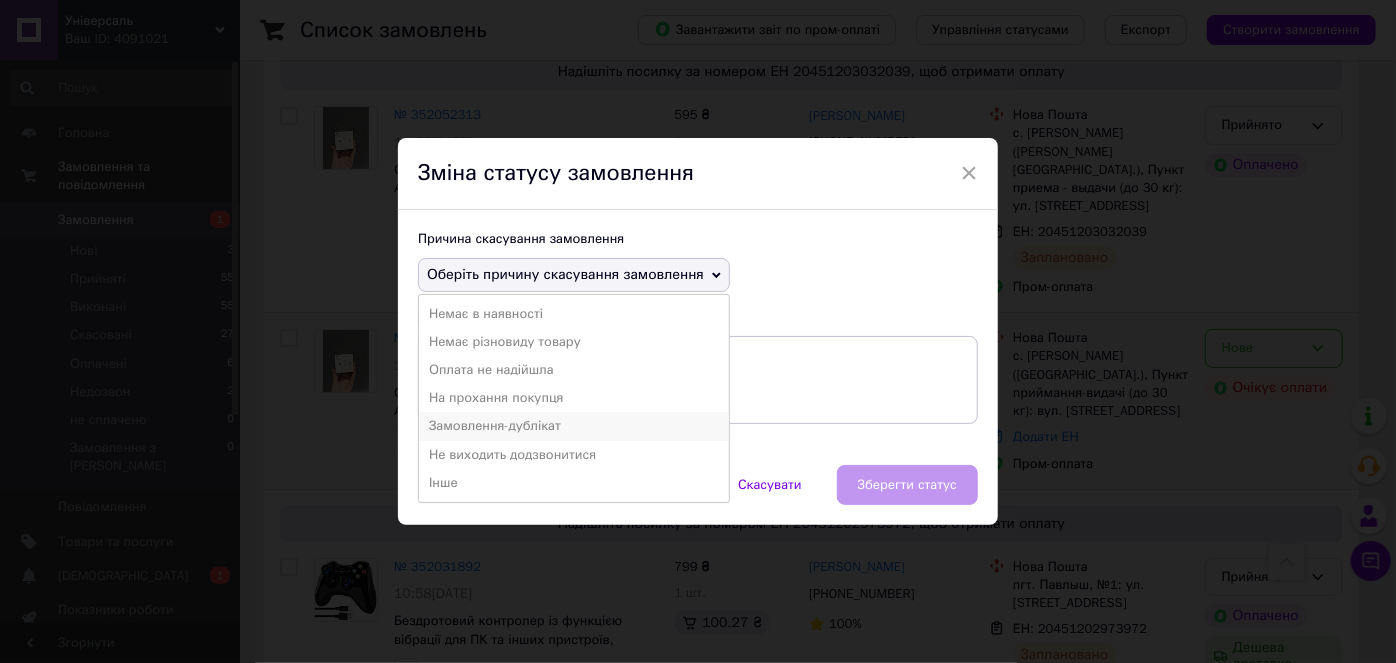 click on "Замовлення-дублікат" at bounding box center (574, 426) 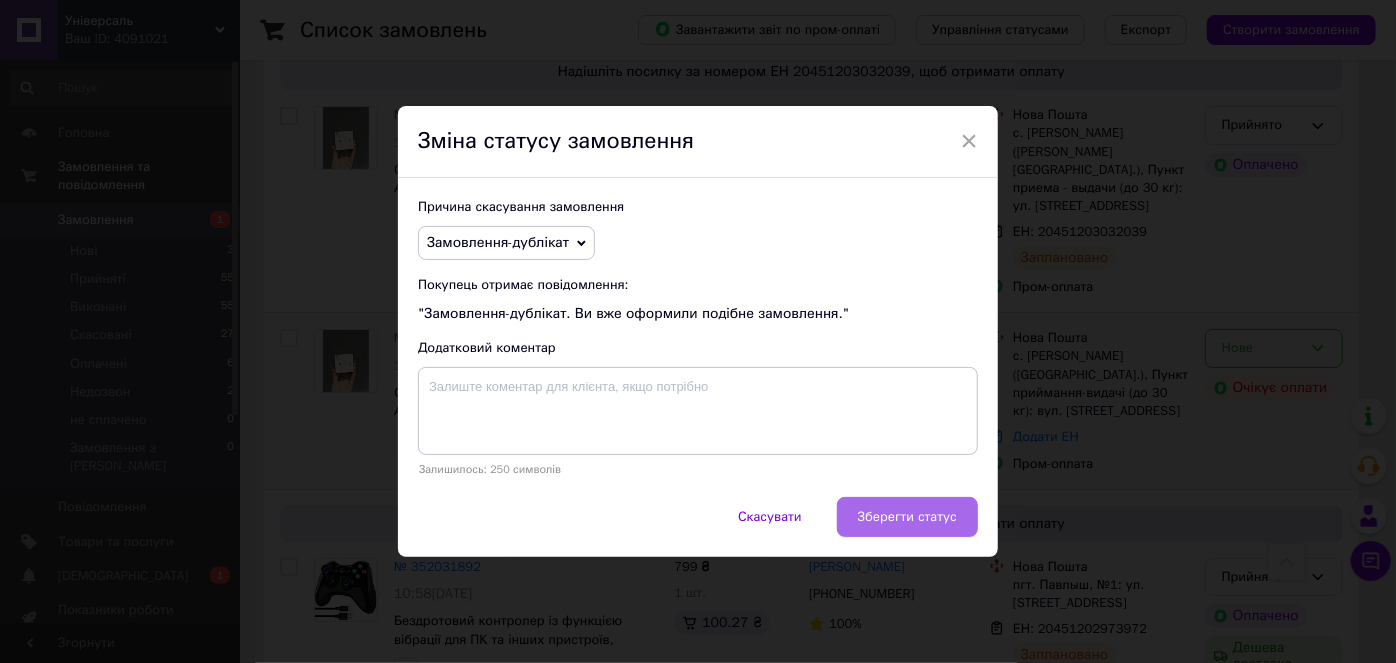 click on "Зберегти статус" at bounding box center (907, 517) 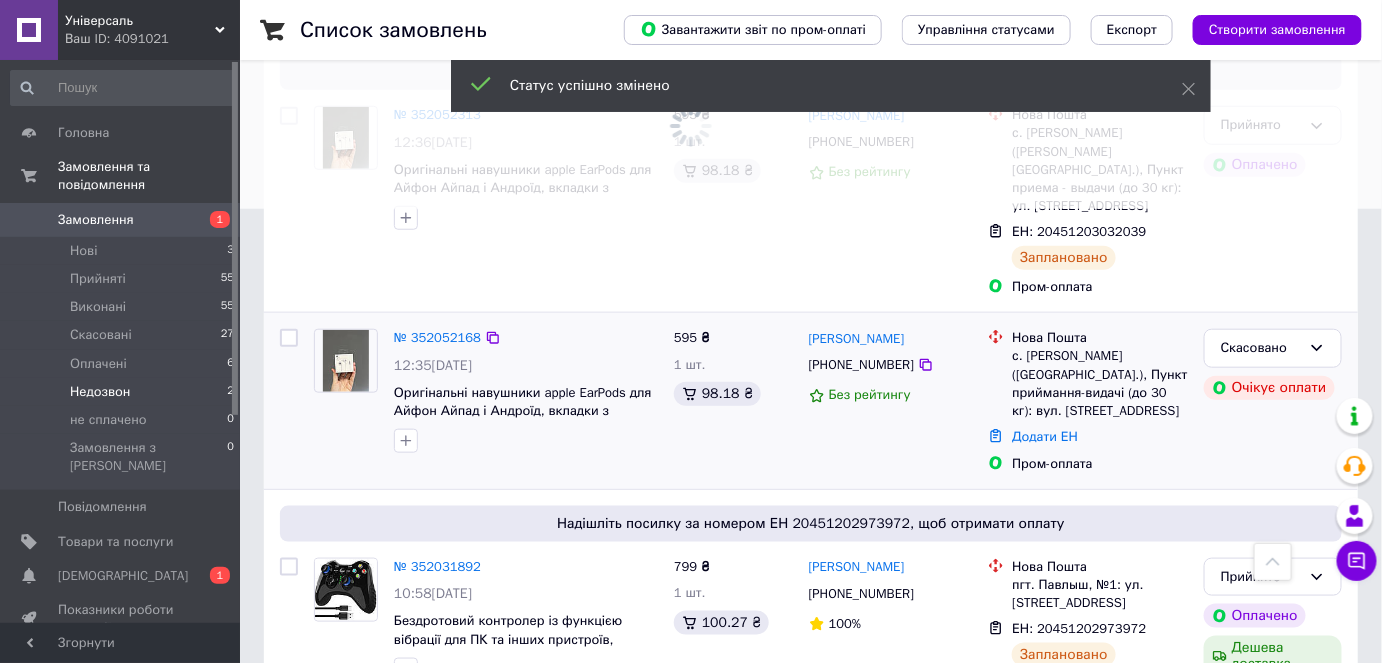 click on "Недозвон" at bounding box center [100, 392] 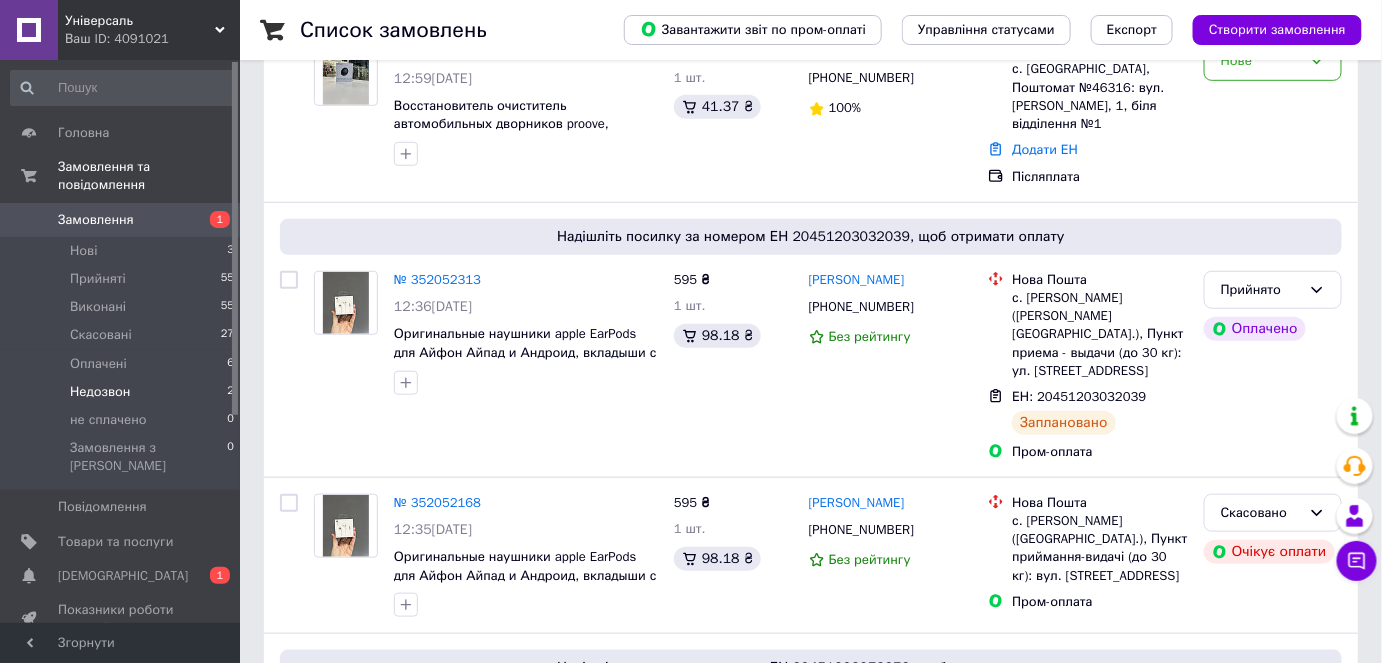 scroll, scrollTop: 363, scrollLeft: 0, axis: vertical 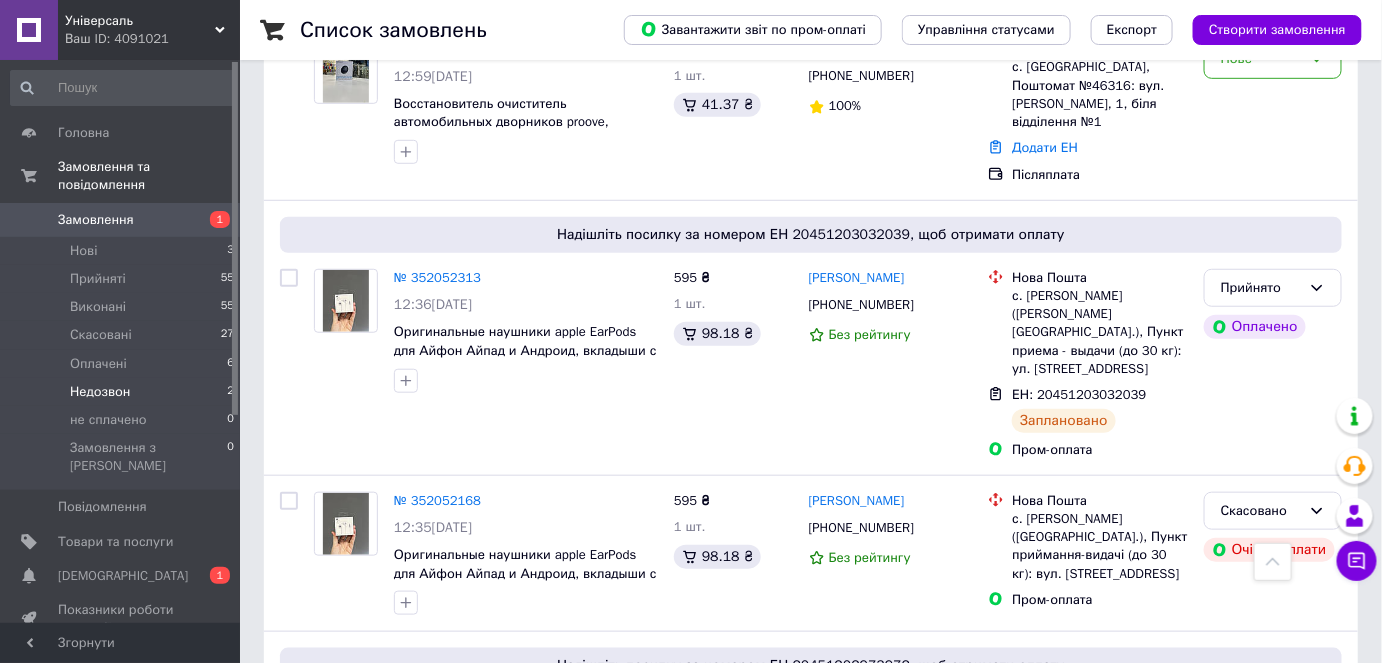 click on "Недозвон 2" at bounding box center (123, 392) 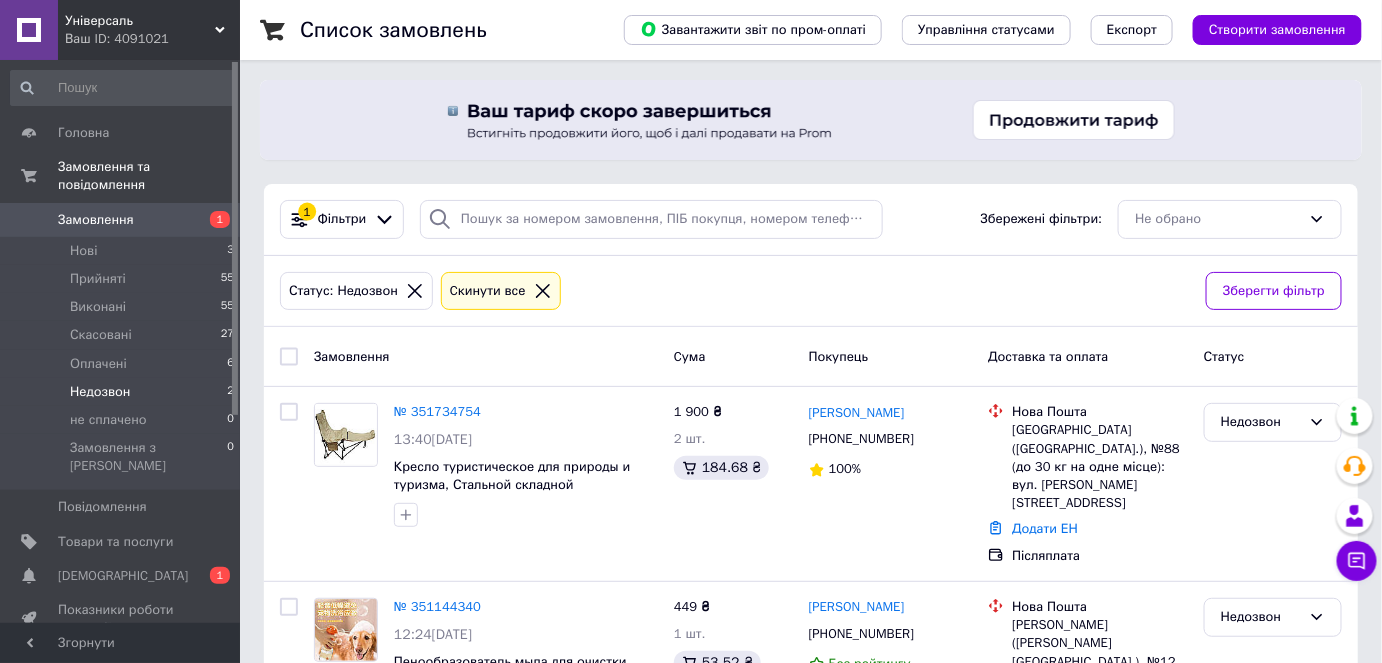 scroll, scrollTop: 61, scrollLeft: 0, axis: vertical 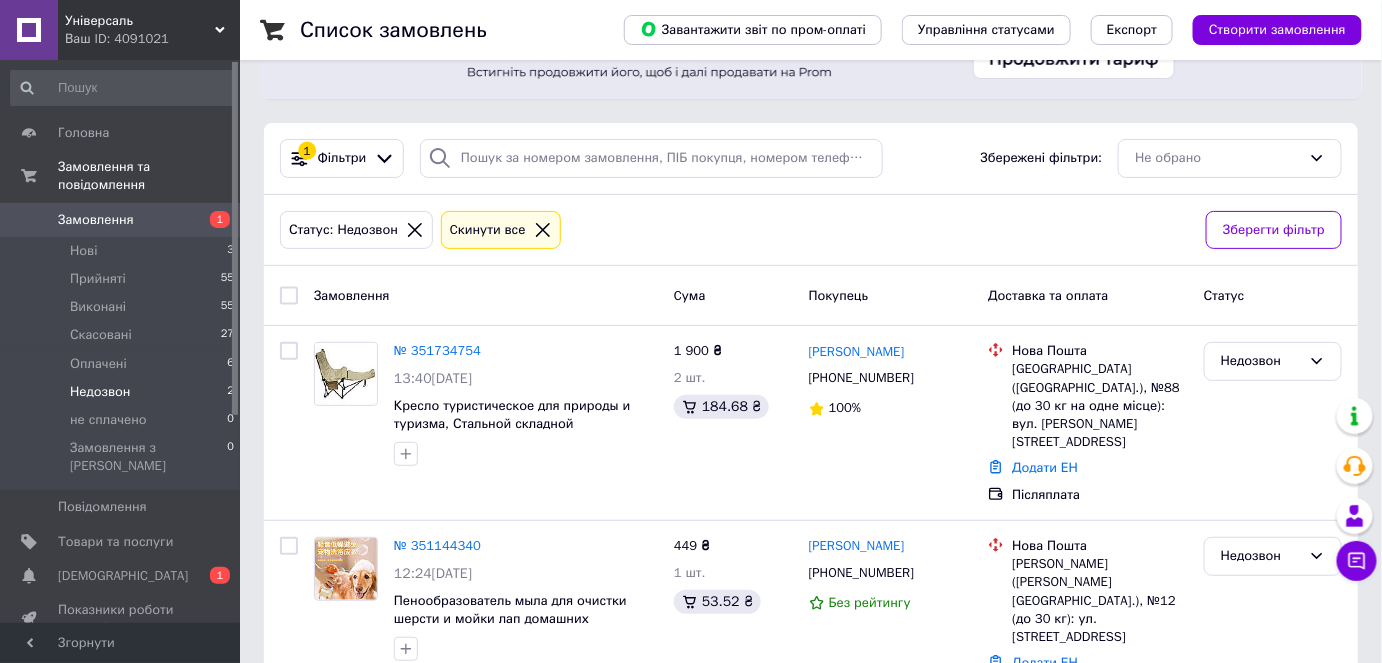 click on "Замовлення" at bounding box center [96, 220] 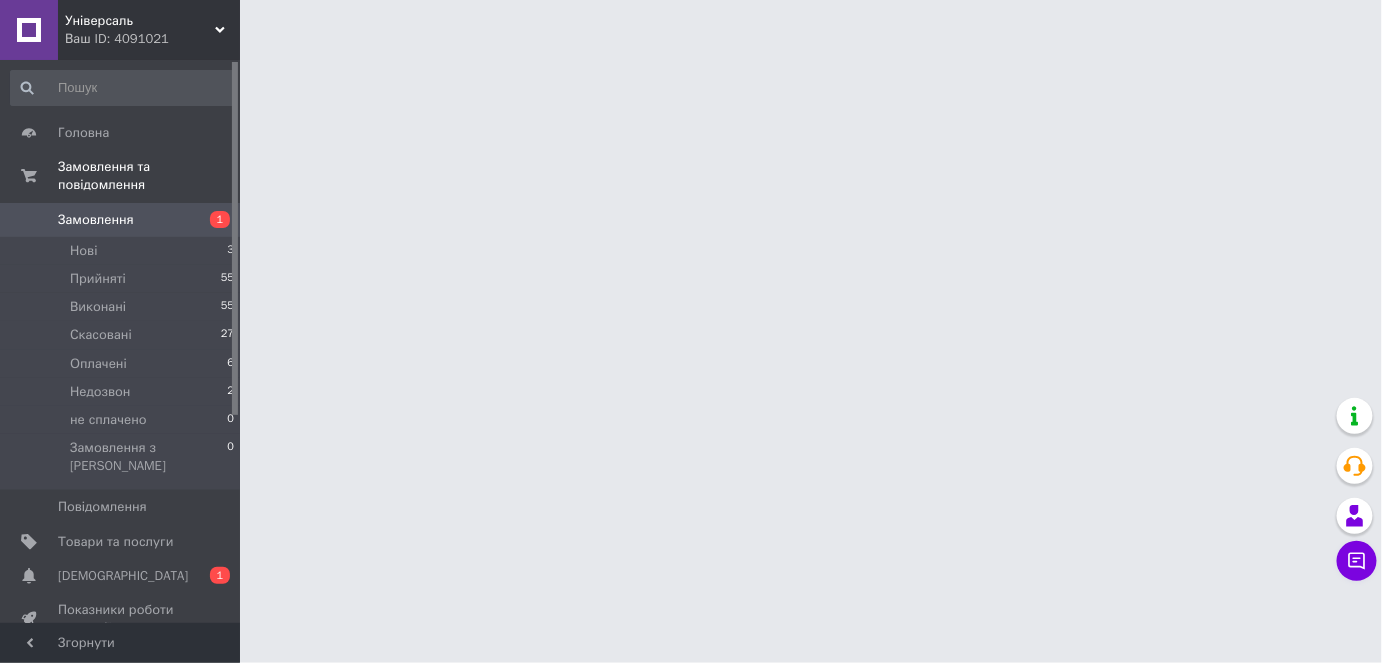scroll, scrollTop: 0, scrollLeft: 0, axis: both 